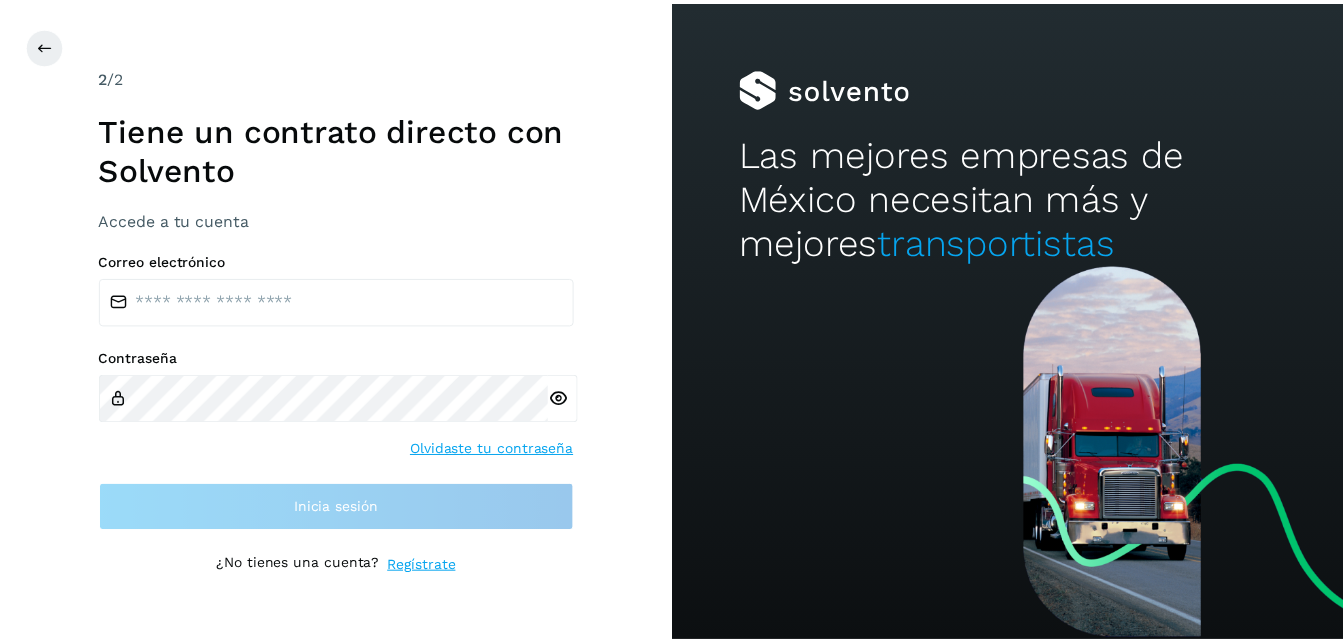 scroll, scrollTop: 0, scrollLeft: 0, axis: both 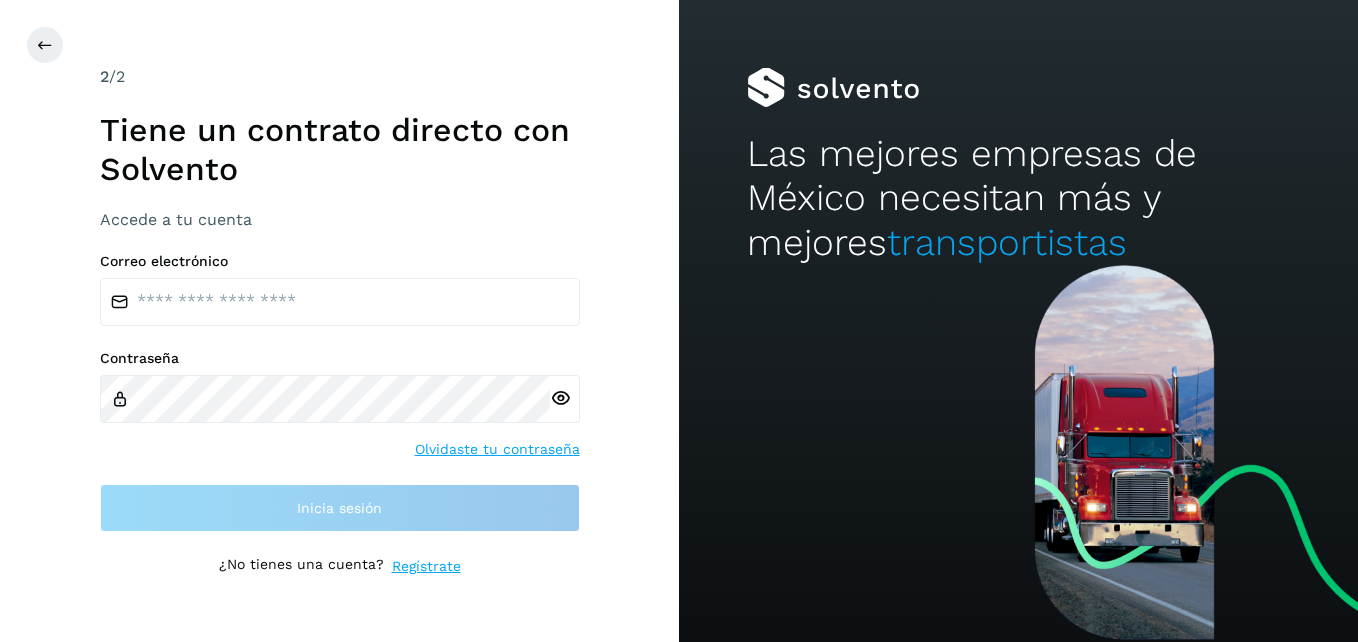 click on "2 /2 Tiene un contrato directo con Solvento Accede a tu cuenta Correo electrónico  Contraseña  Olvidaste tu contraseña Inicia sesión ¿No tienes una cuenta? Regístrate" at bounding box center [339, 321] 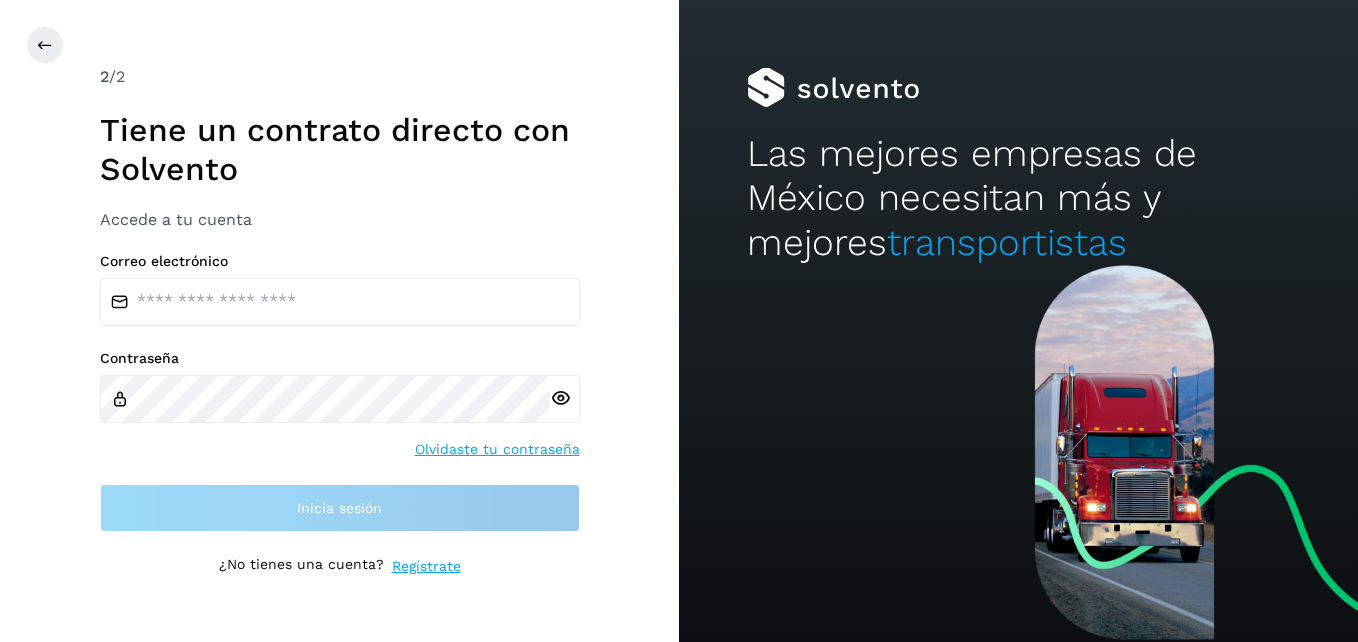 click on "2 /2 Tiene un contrato directo con Solvento Accede a tu cuenta Correo electrónico  Contraseña  Olvidaste tu contraseña Inicia sesión ¿No tienes una cuenta? Regístrate" at bounding box center [339, 321] 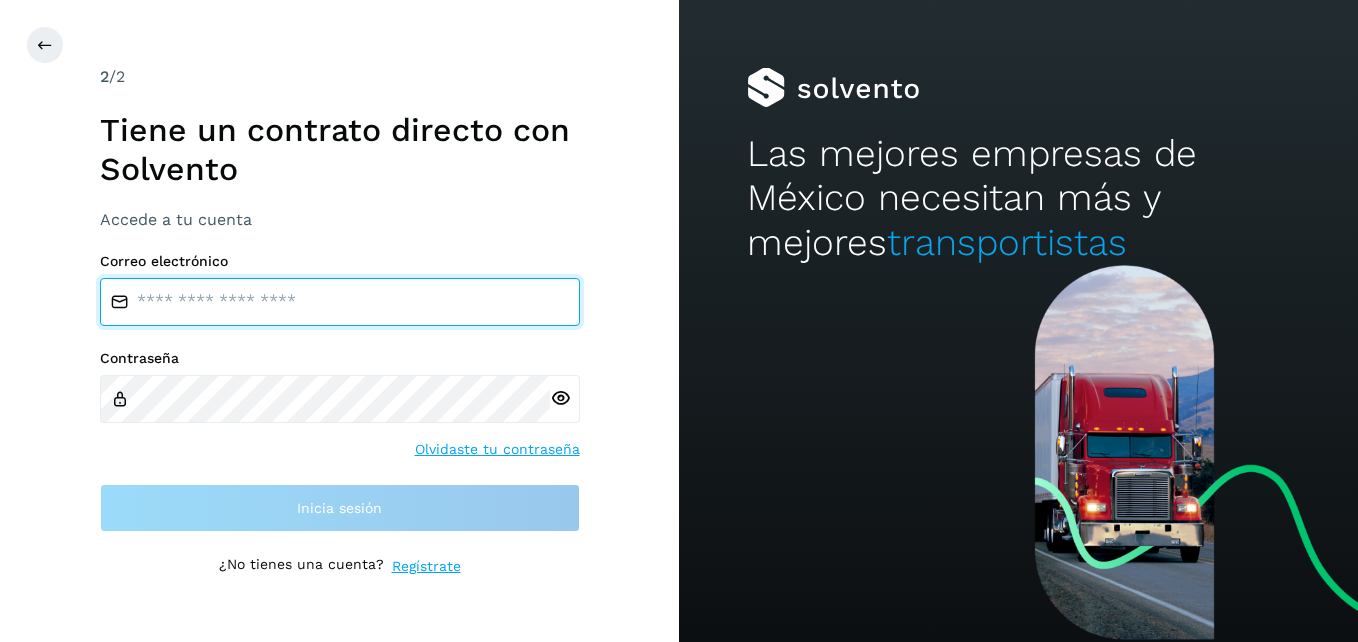 click at bounding box center [340, 302] 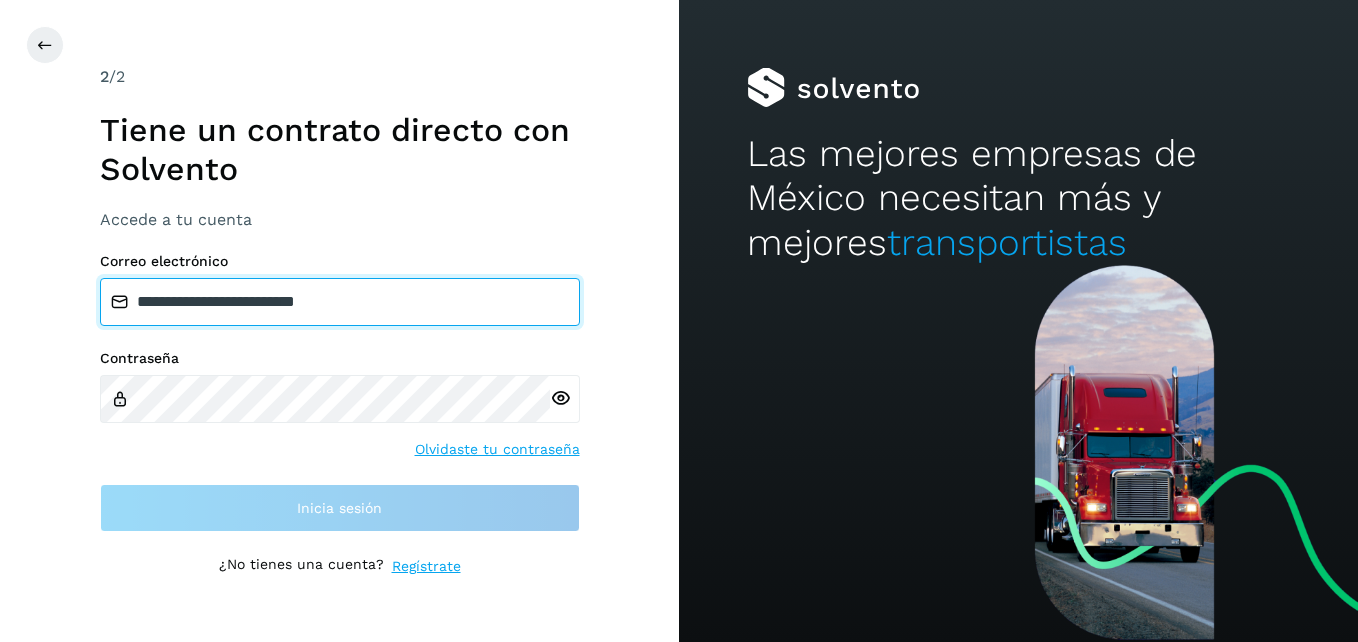 type on "**********" 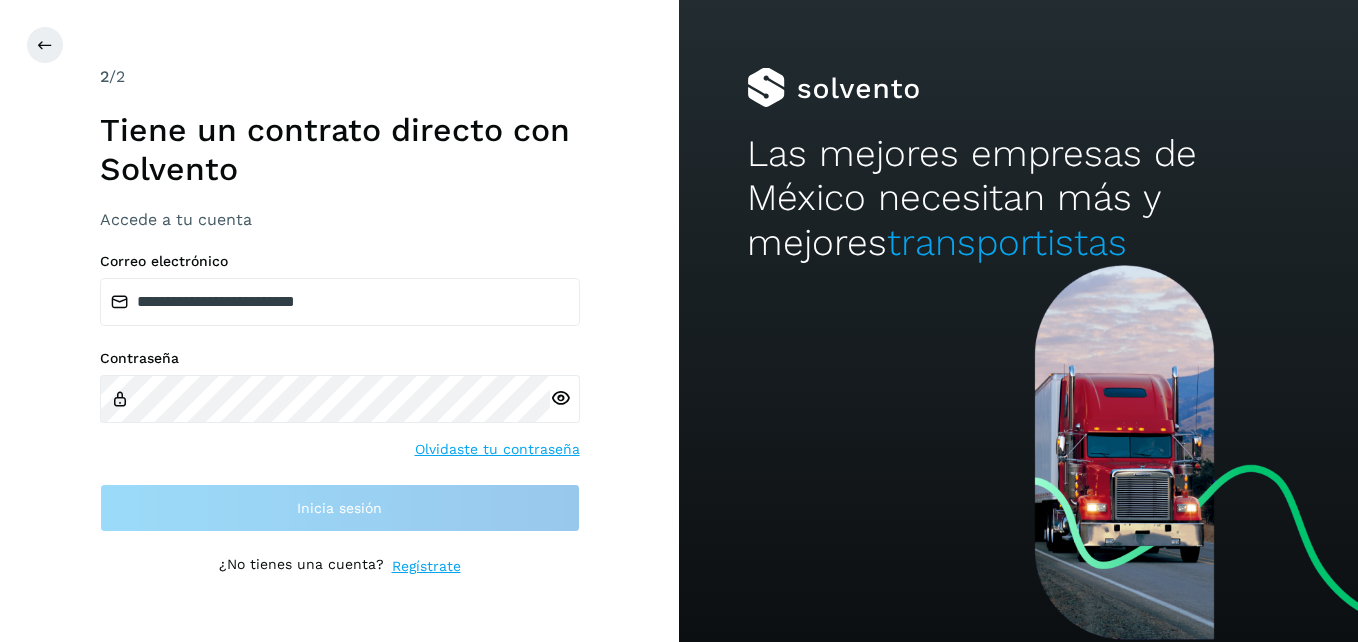 click at bounding box center (560, 398) 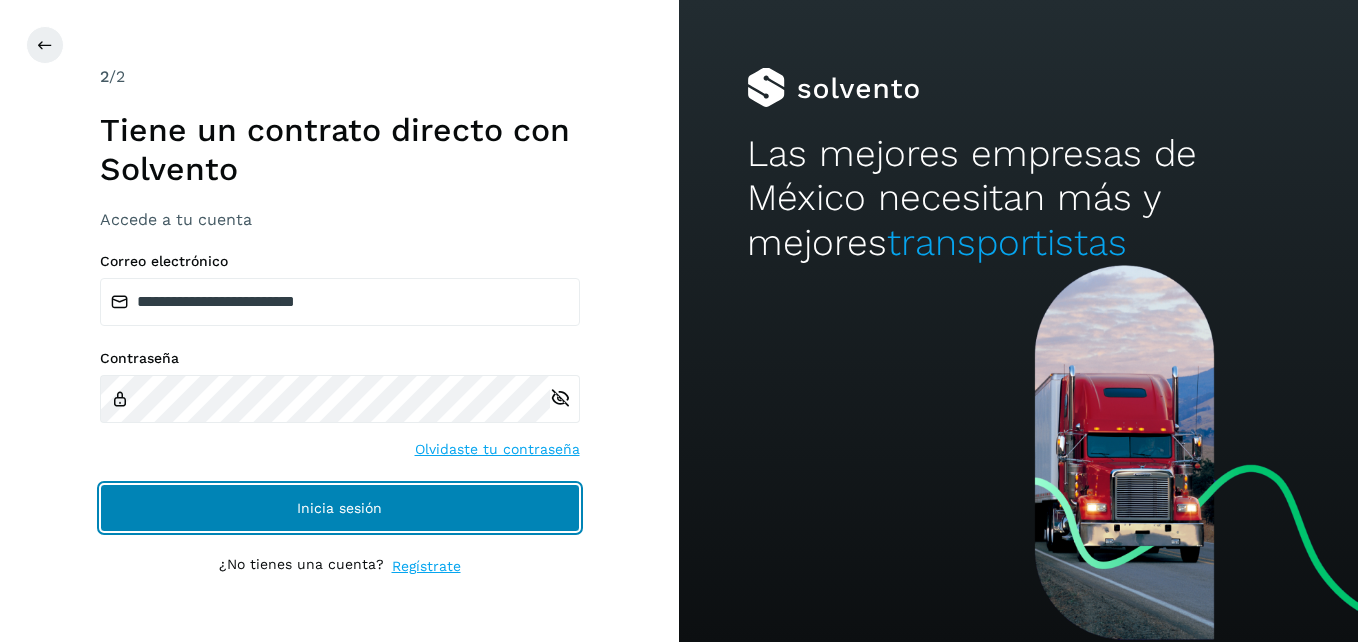 click on "Inicia sesión" at bounding box center [340, 508] 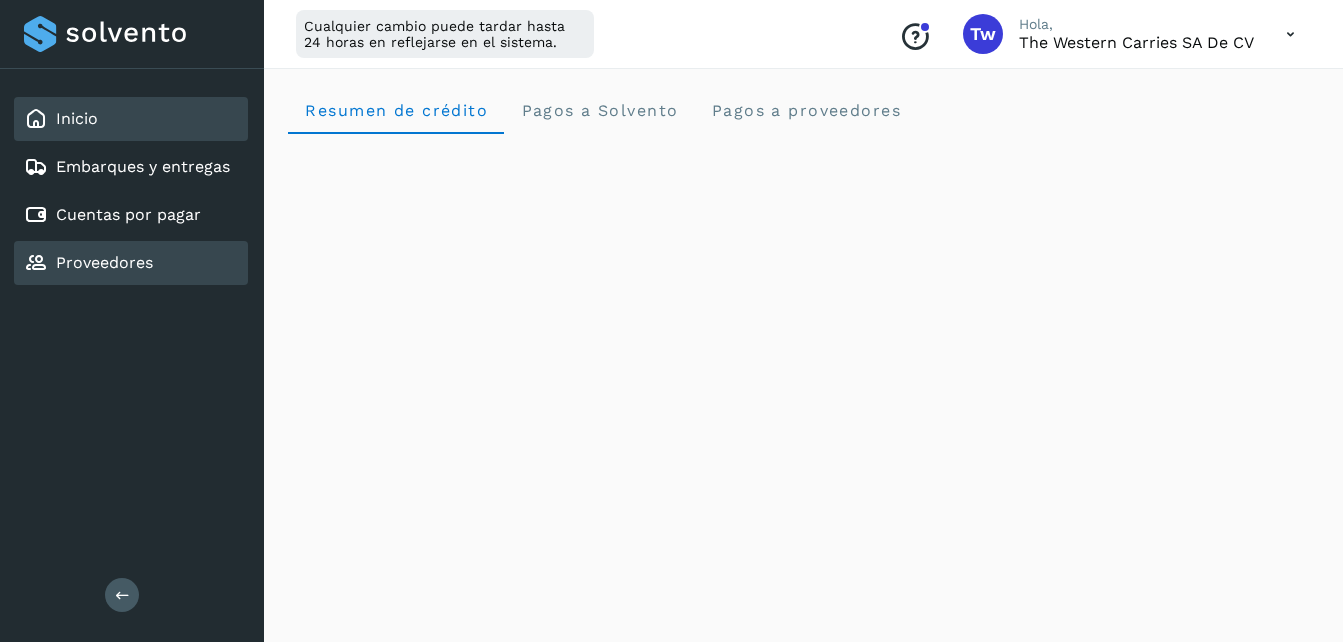 click on "Proveedores" 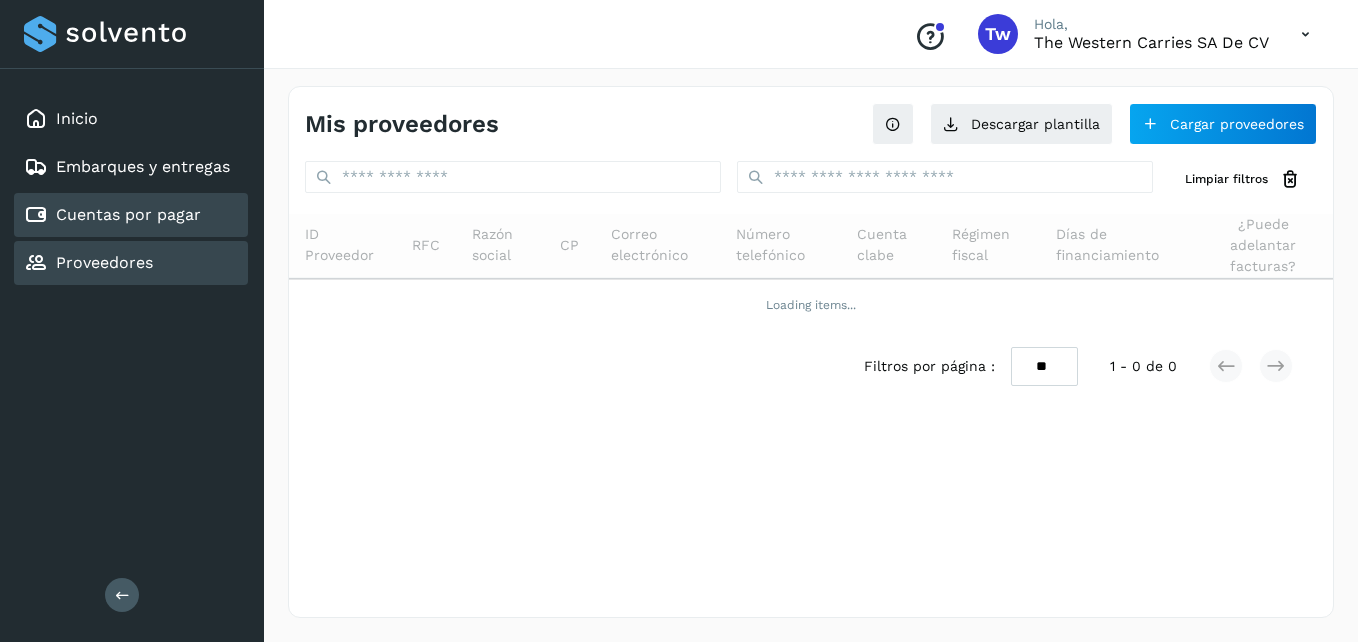 click on "Cuentas por pagar" at bounding box center [128, 214] 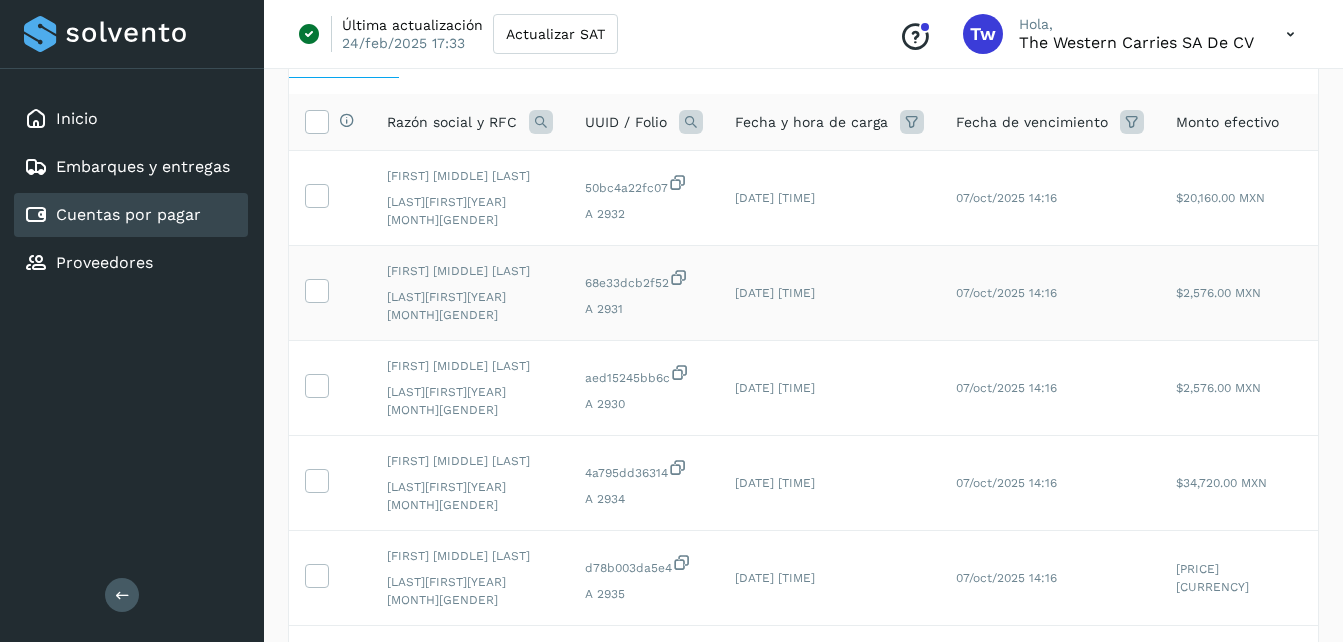scroll, scrollTop: 200, scrollLeft: 0, axis: vertical 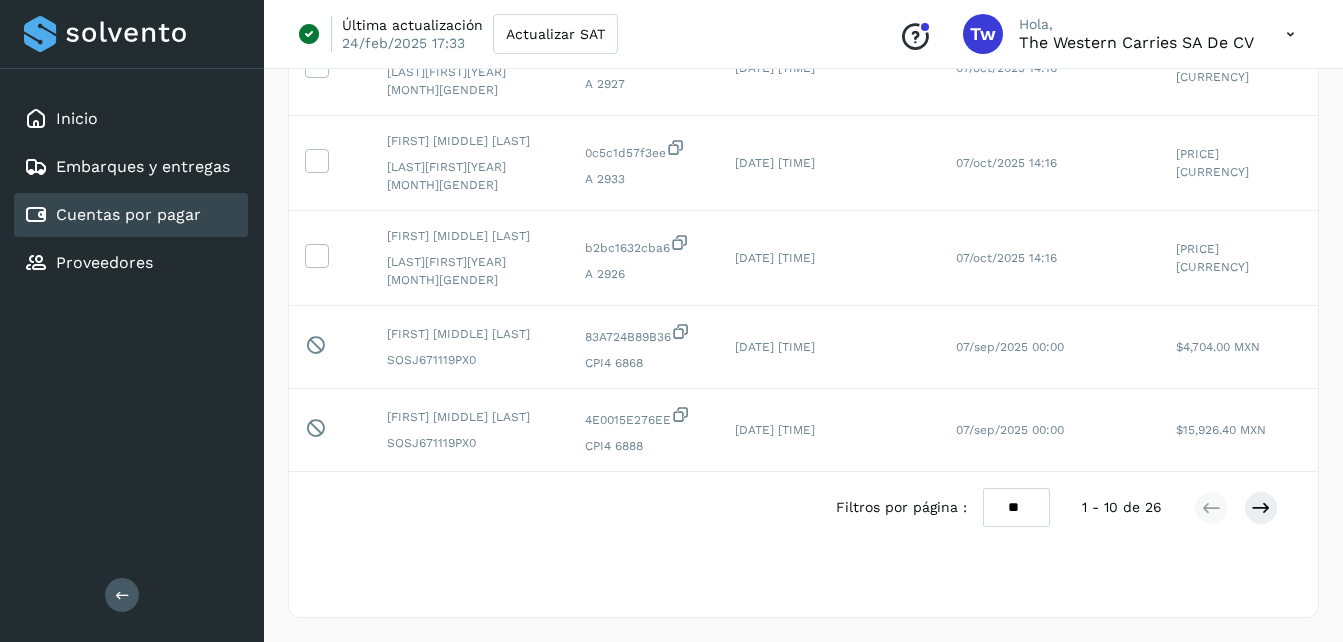 click on "** ** **" at bounding box center [1016, 507] 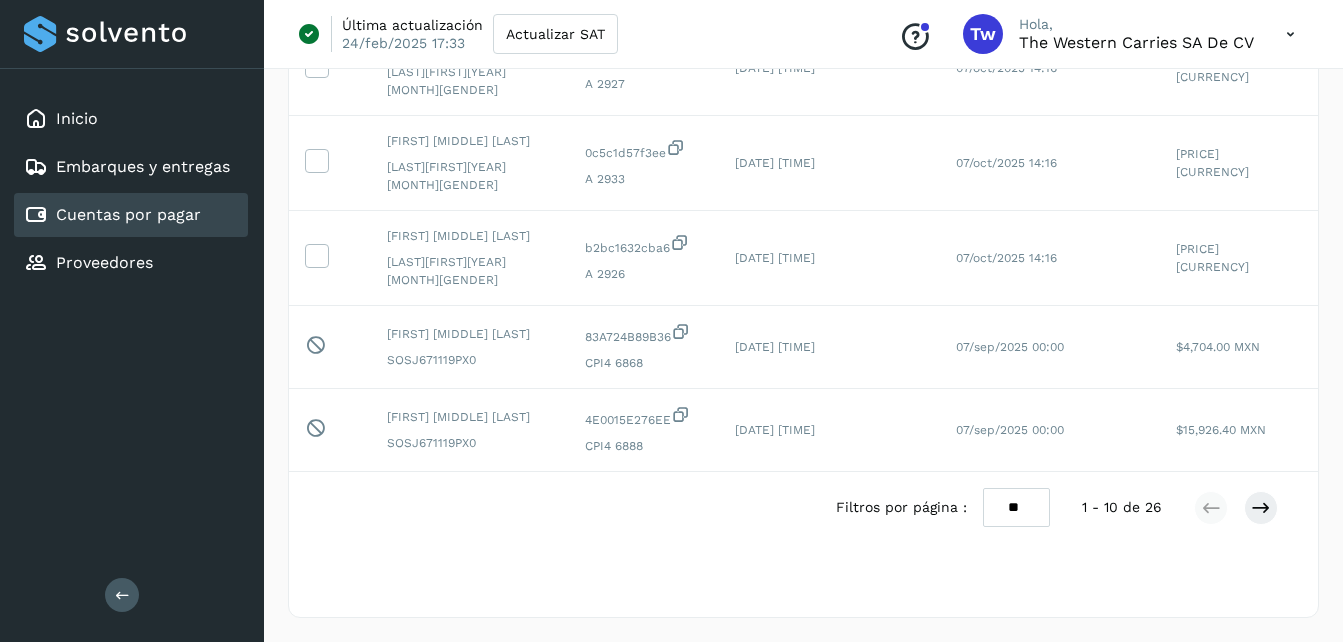 select on "**" 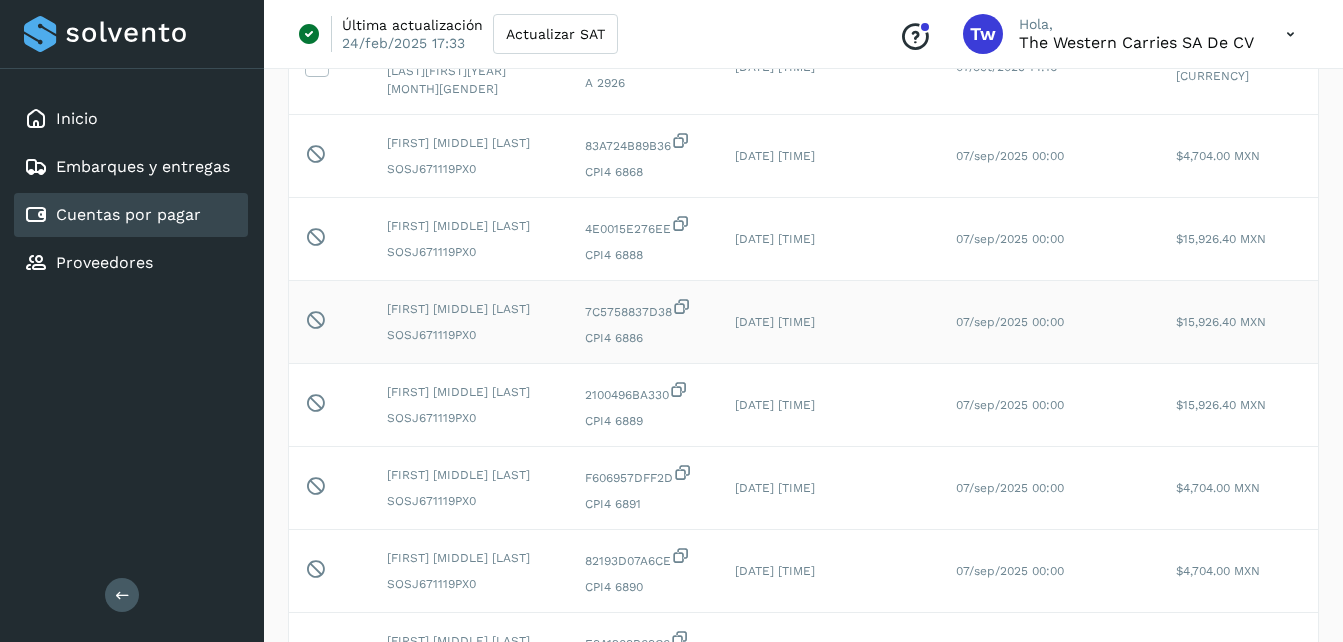 scroll, scrollTop: 971, scrollLeft: 0, axis: vertical 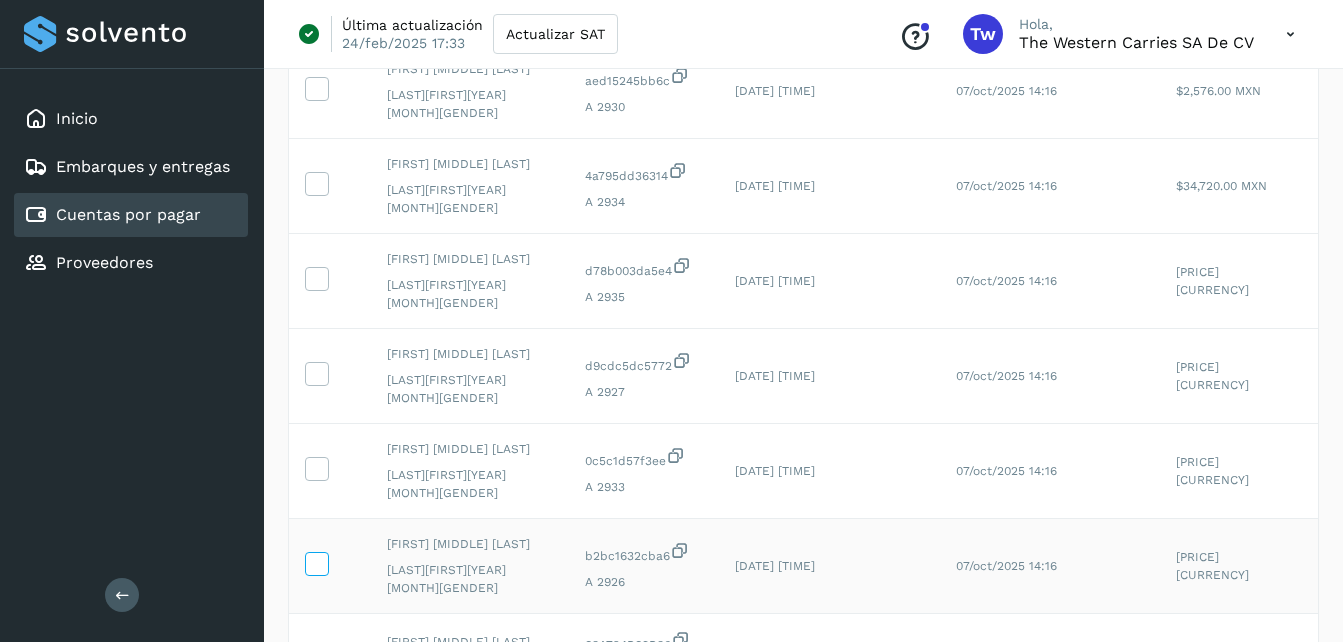click at bounding box center [316, 562] 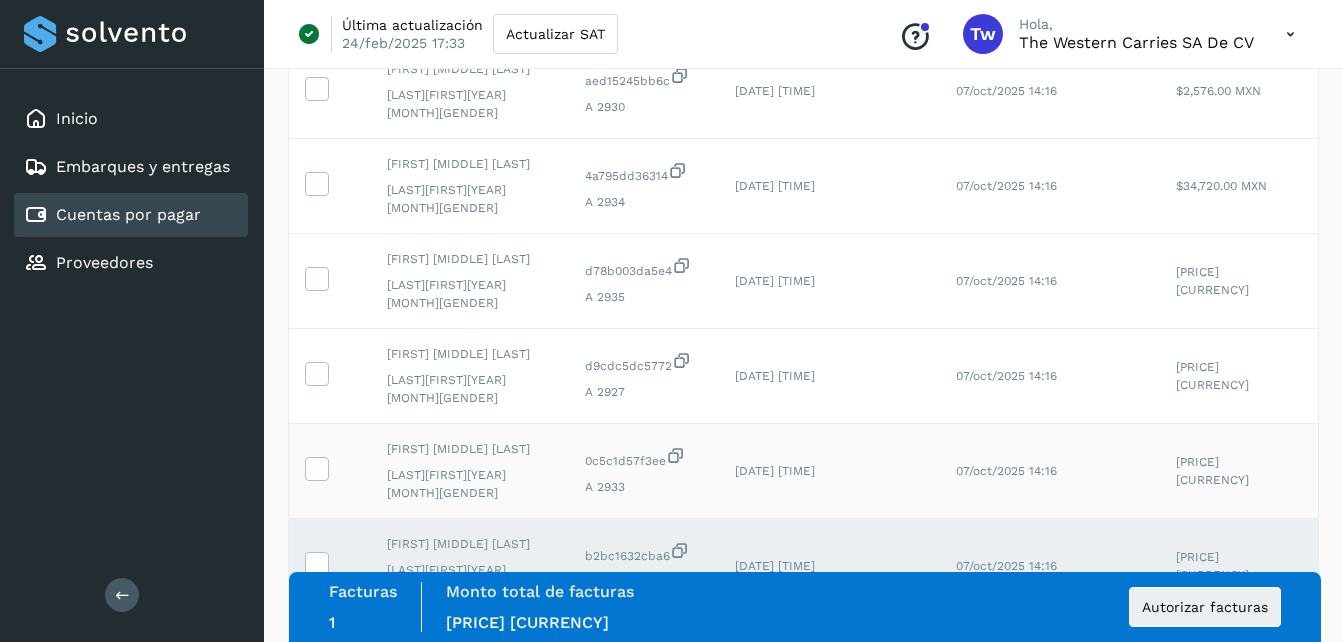 click at bounding box center [316, 467] 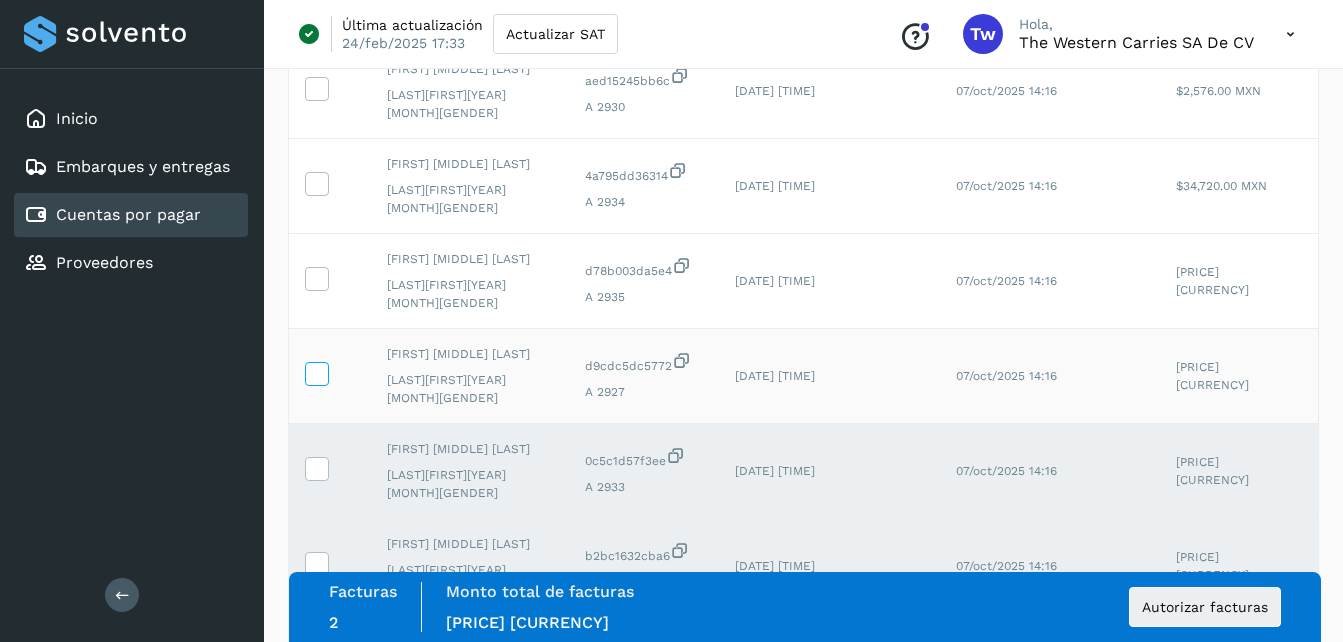 click at bounding box center [316, 372] 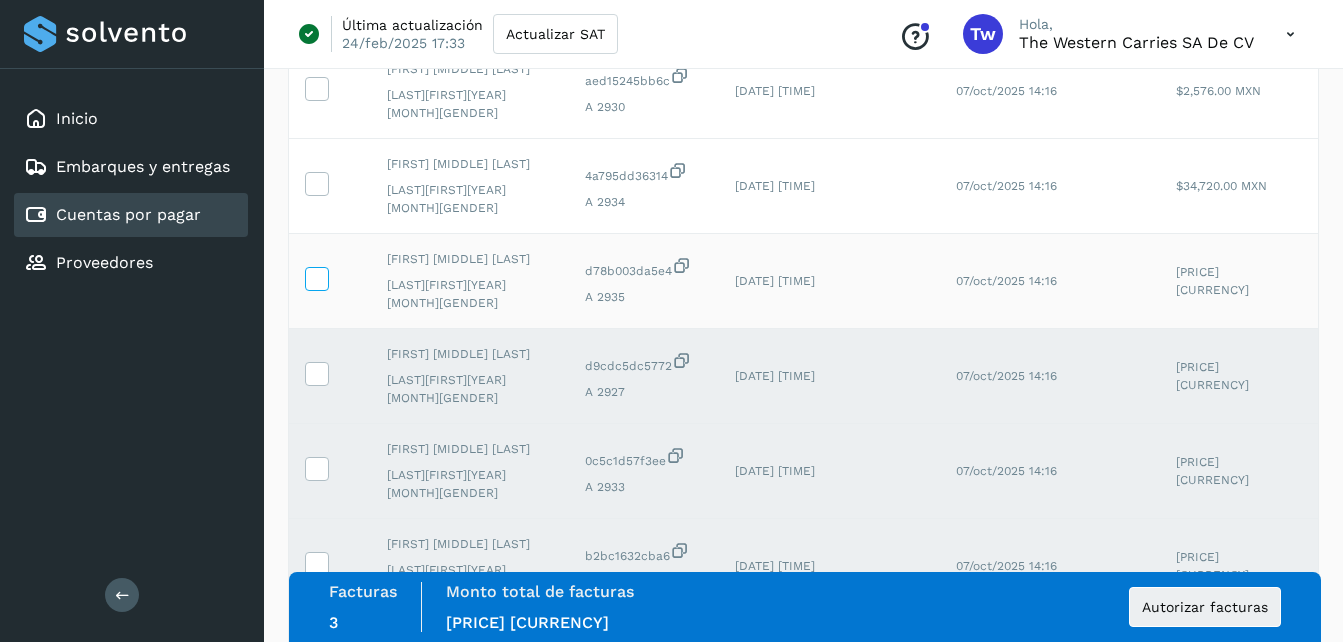 click at bounding box center [316, 283] 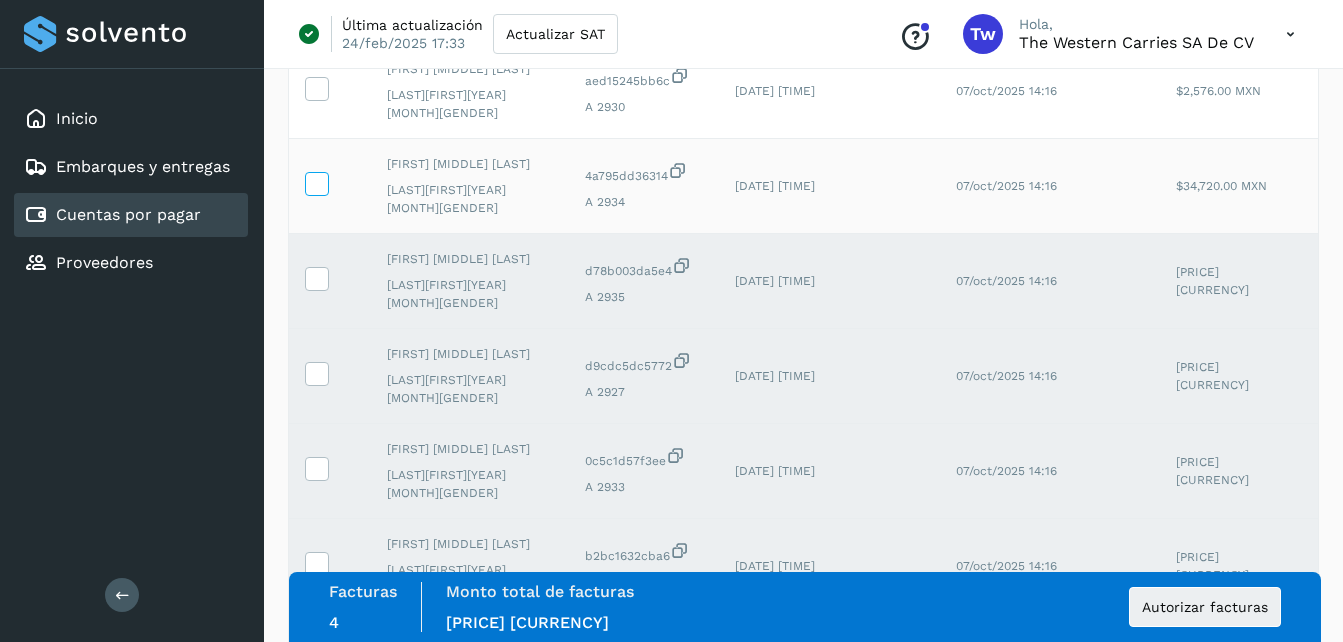 click at bounding box center [316, 188] 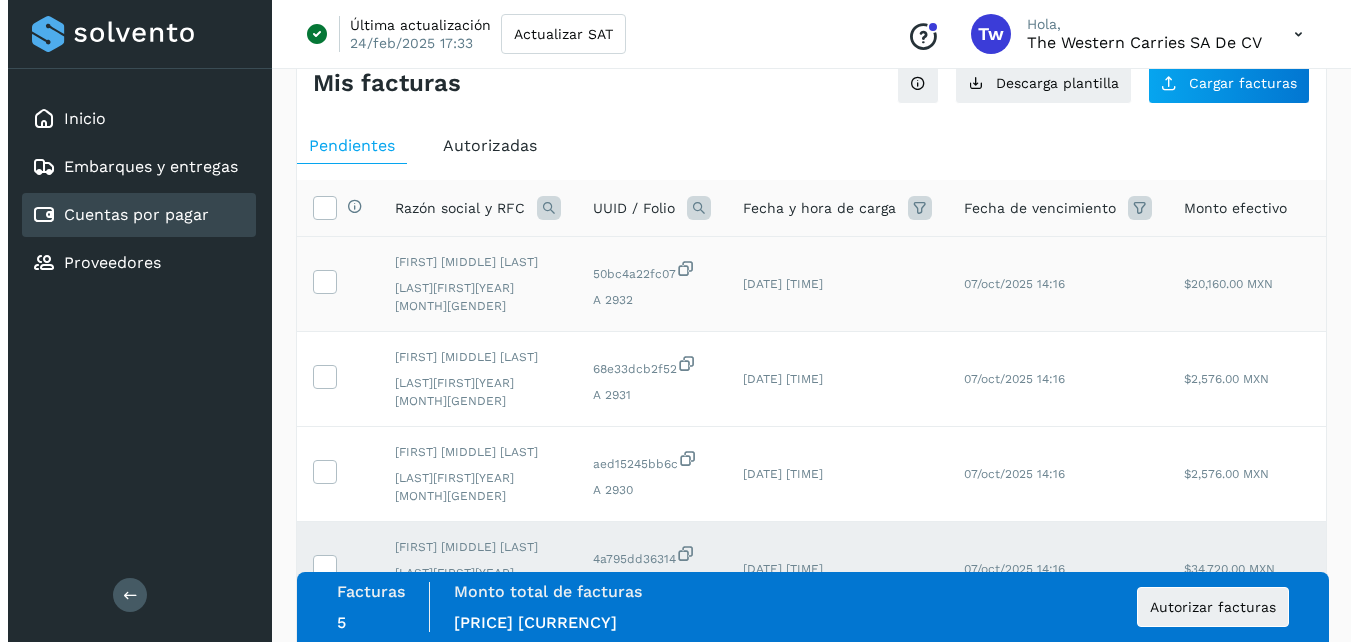 scroll, scrollTop: 46, scrollLeft: 0, axis: vertical 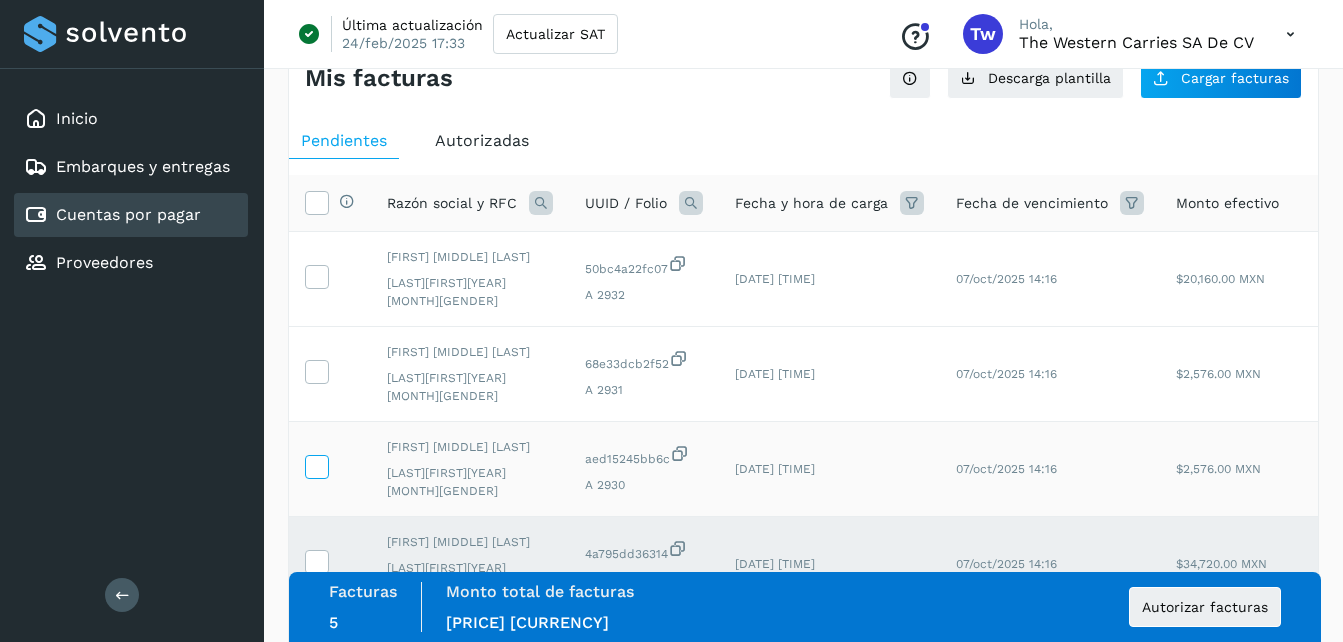 click at bounding box center (316, 465) 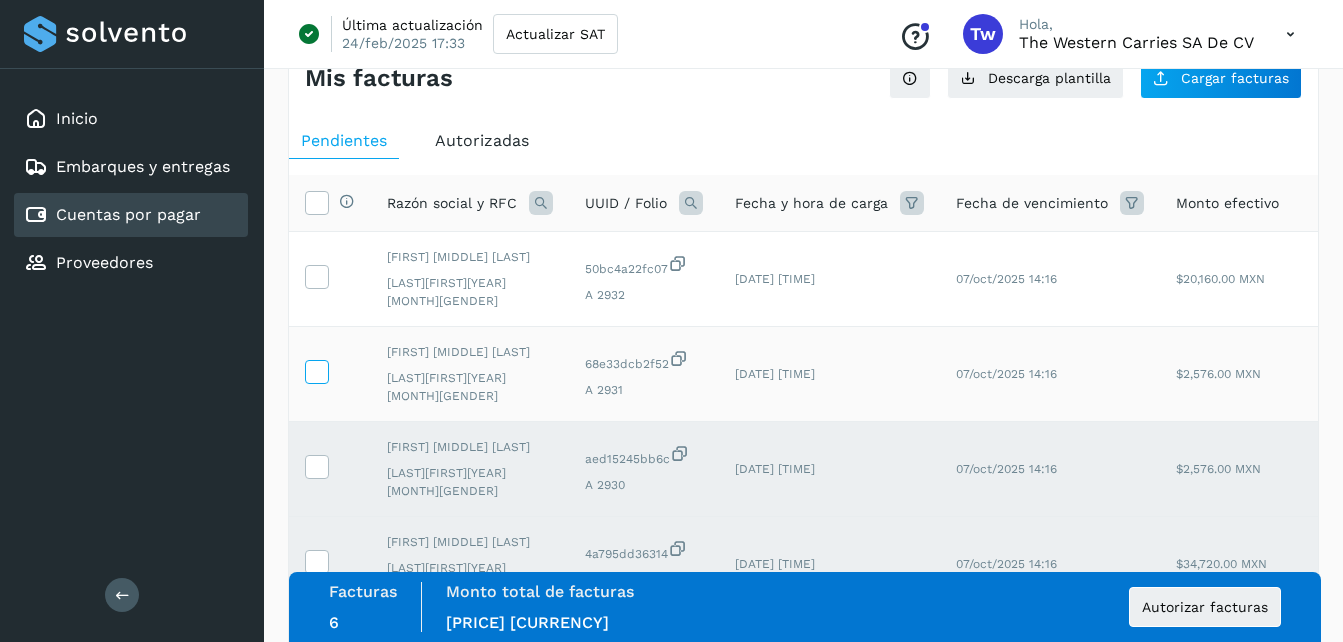click at bounding box center (316, 370) 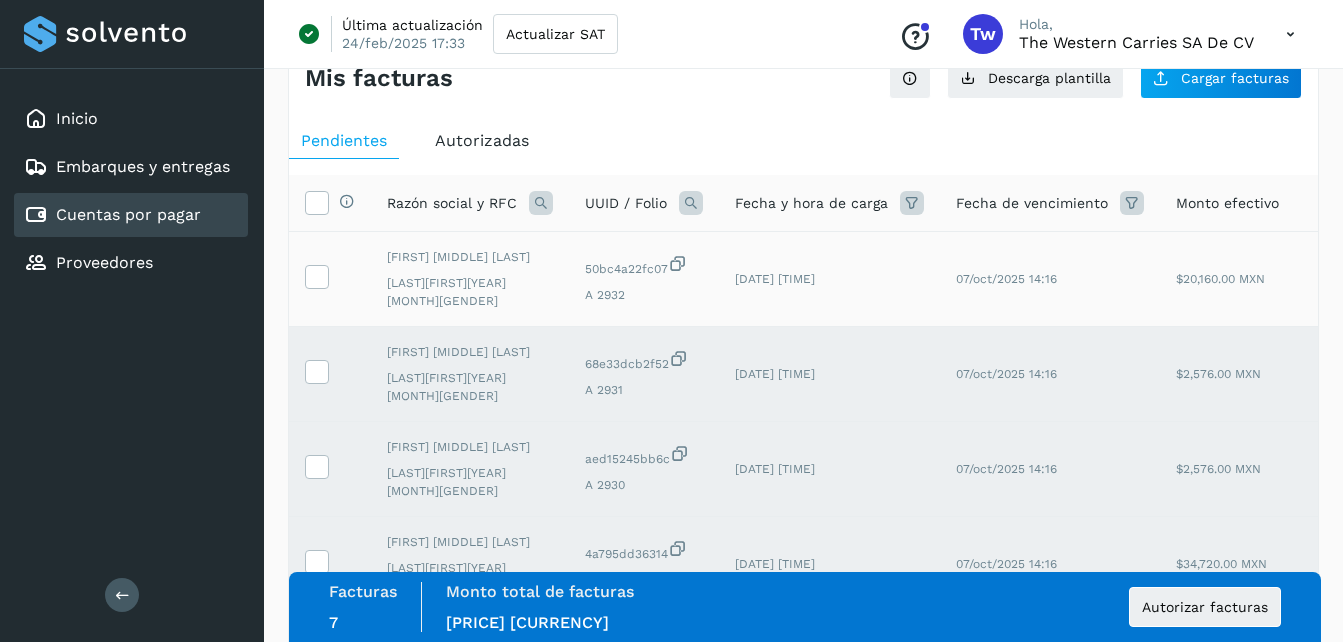click at bounding box center (330, 279) 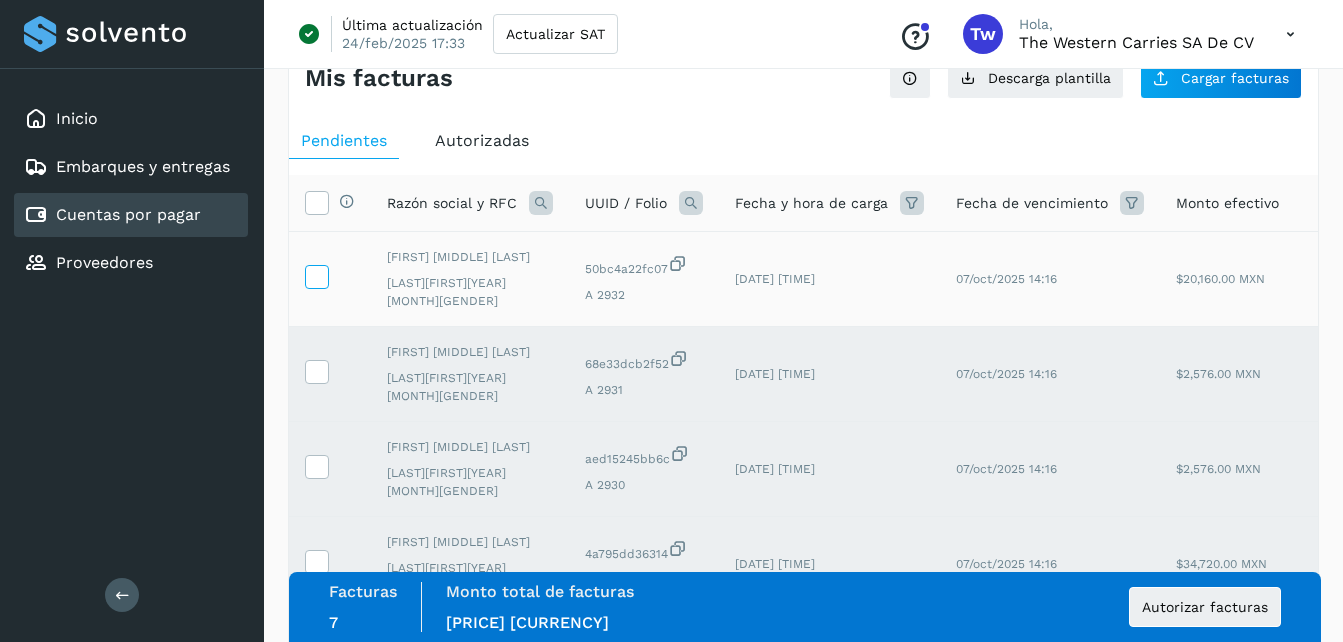 click at bounding box center (316, 275) 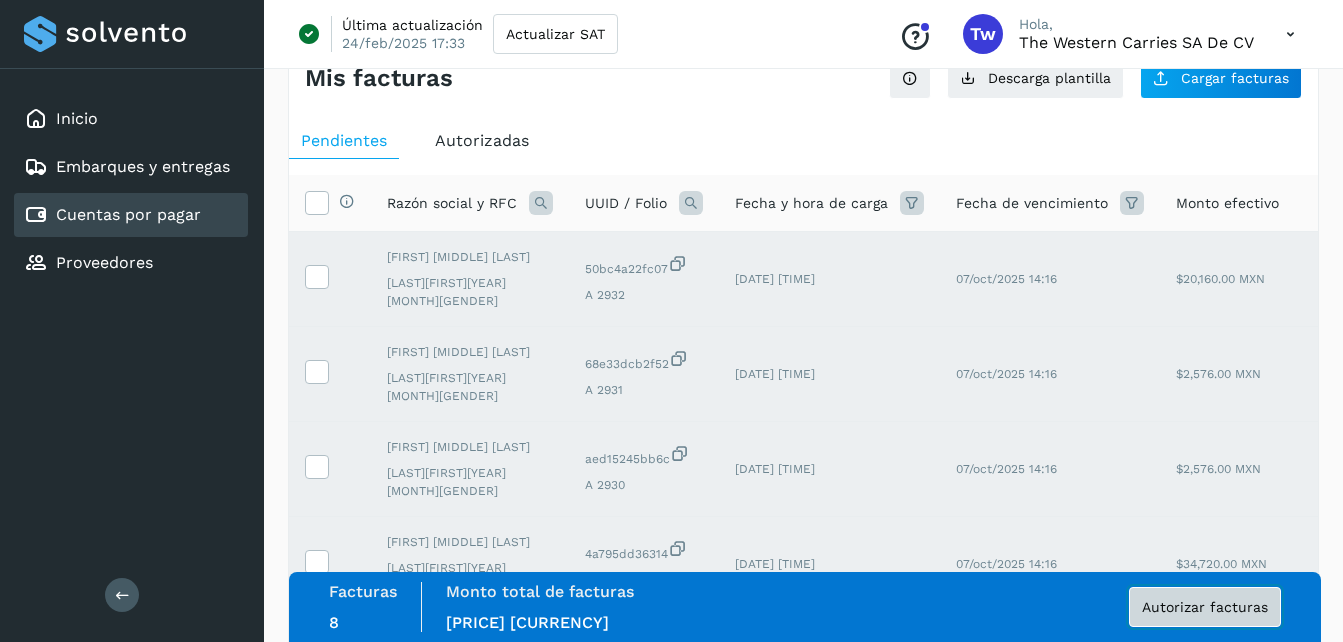 click on "Autorizar facturas" at bounding box center (1205, 607) 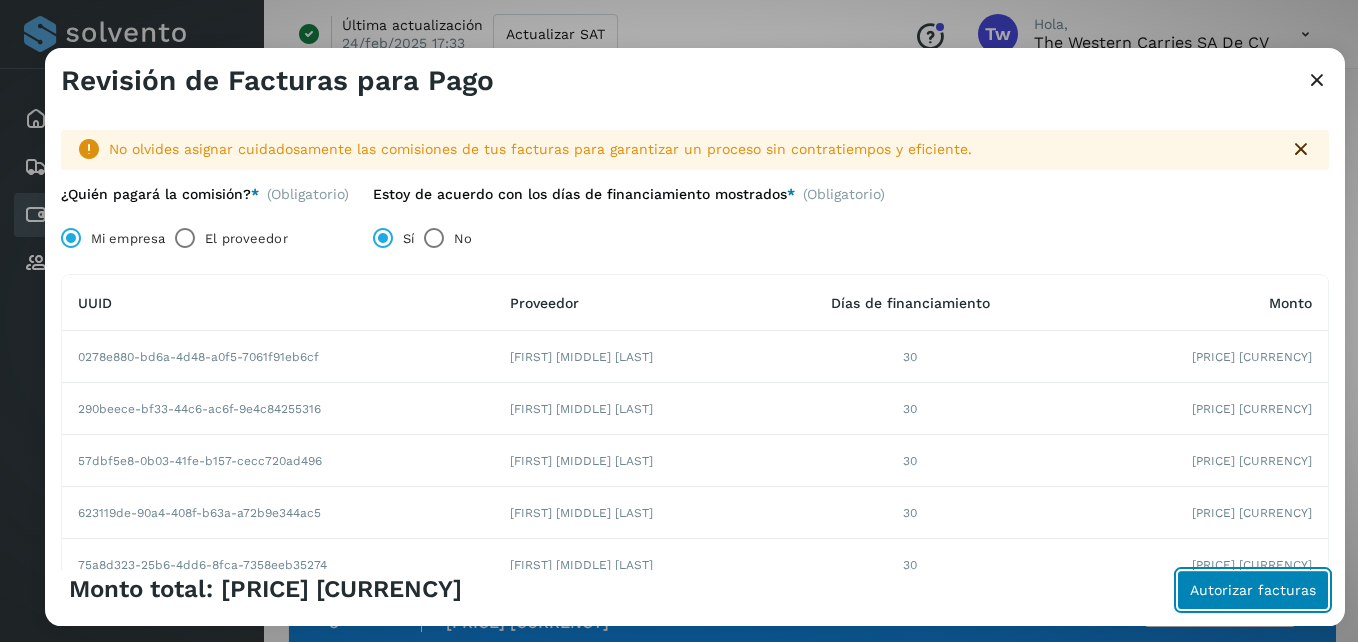 click on "Autorizar facturas" 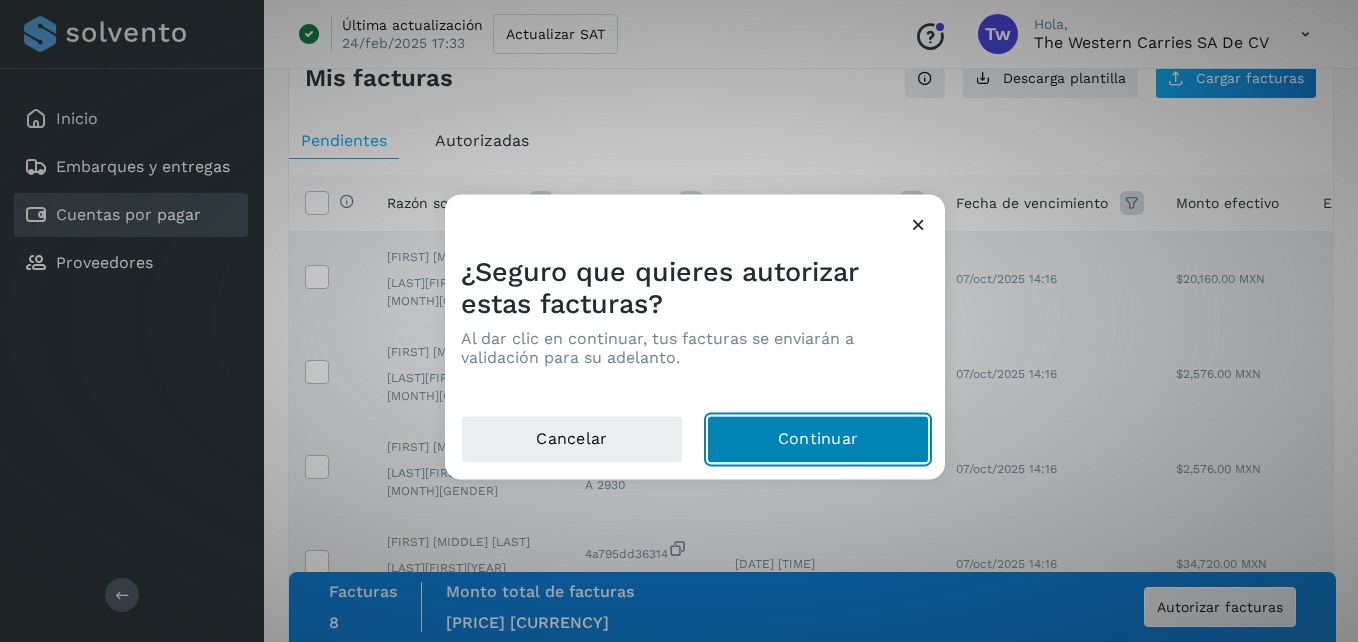 click on "Continuar" 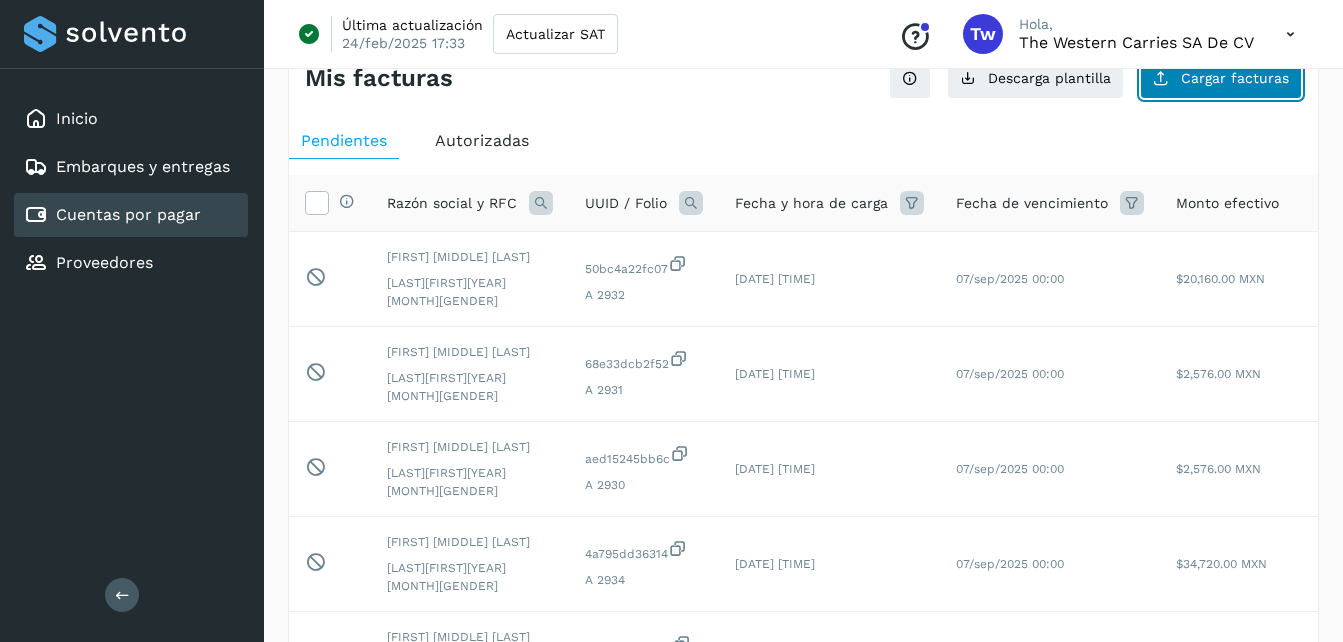 click on "Cargar facturas" 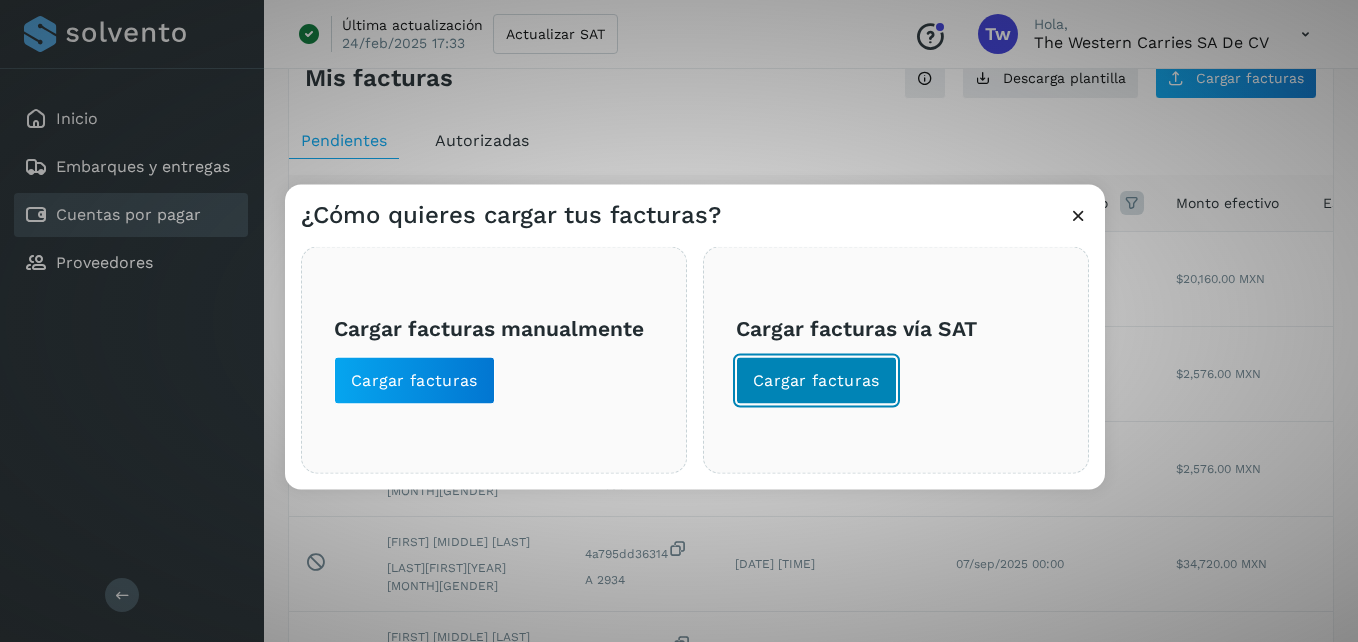 click on "Cargar facturas" 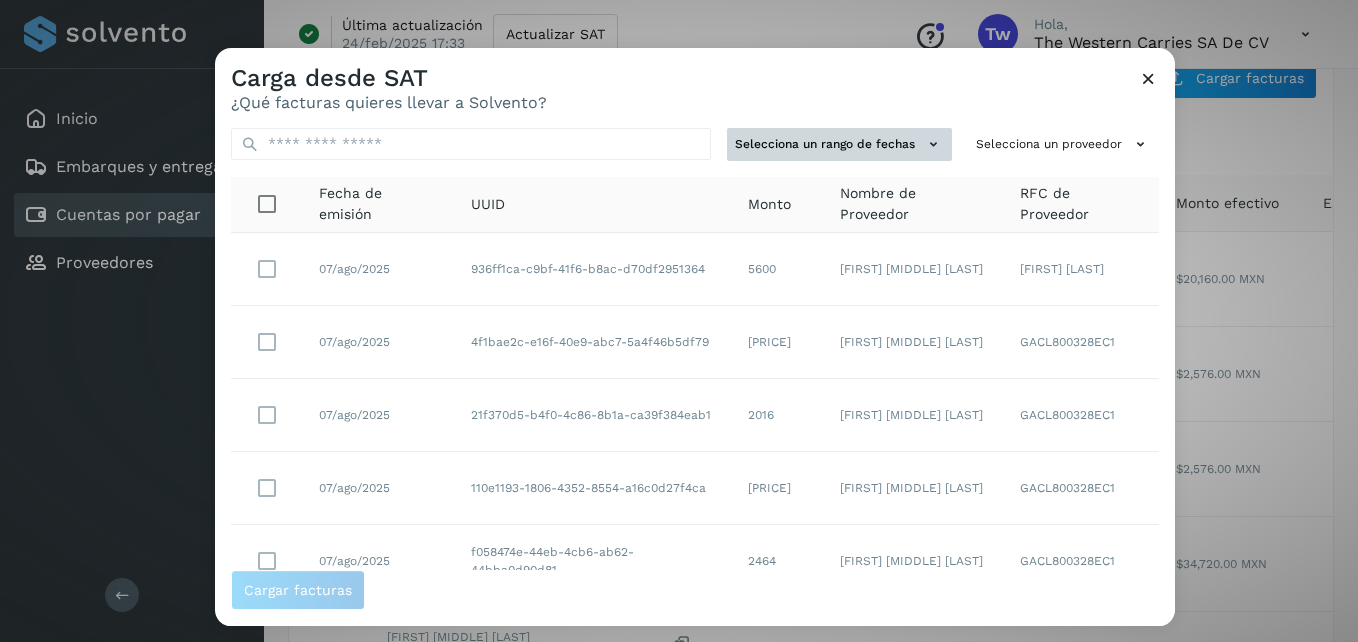 click at bounding box center (933, 144) 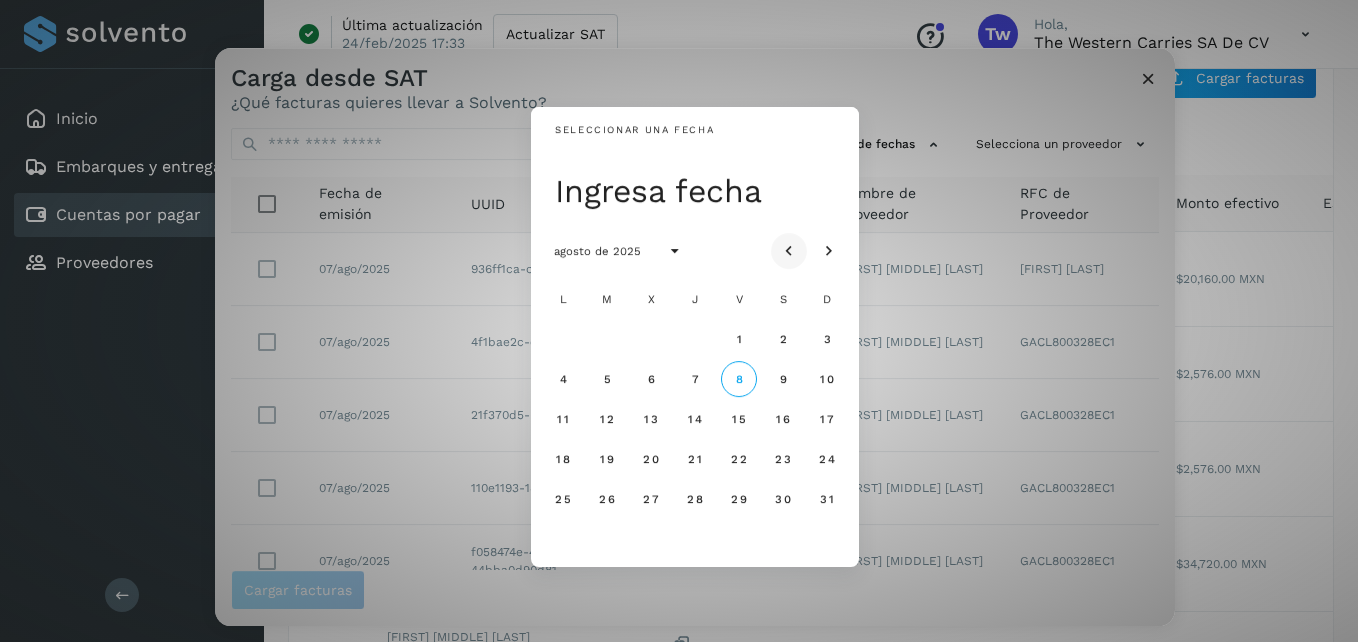 click at bounding box center (789, 252) 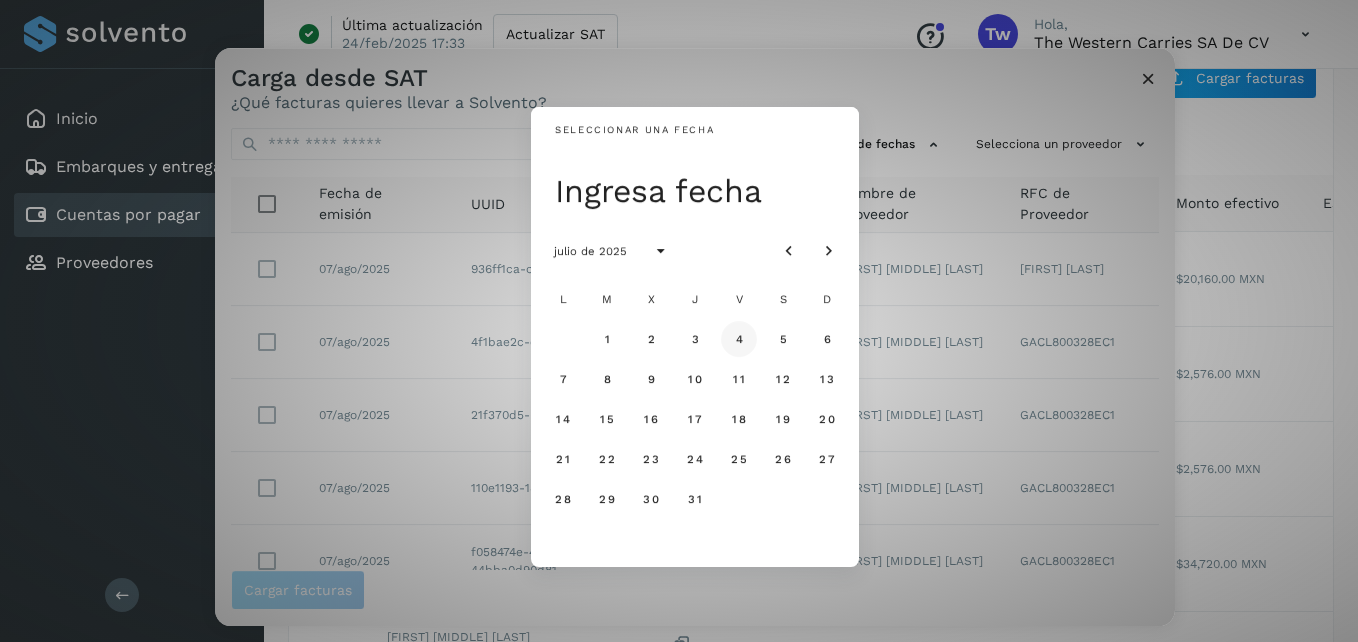 click on "4" at bounding box center [739, 339] 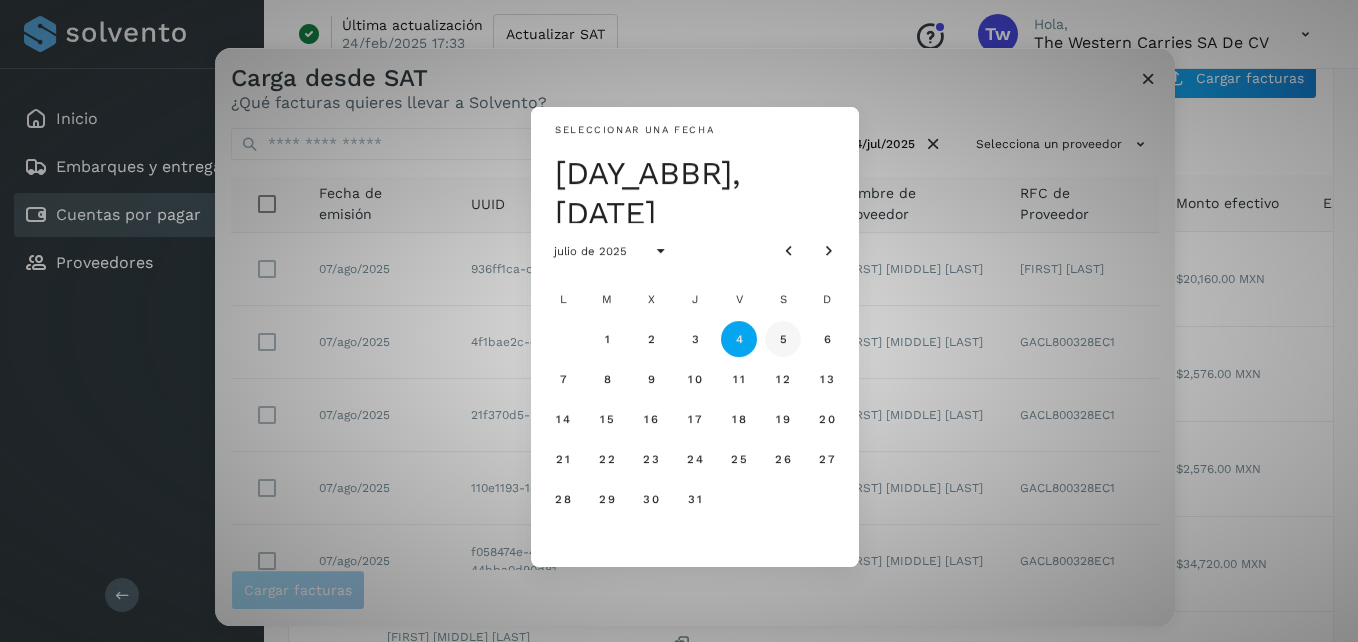 click on "5" 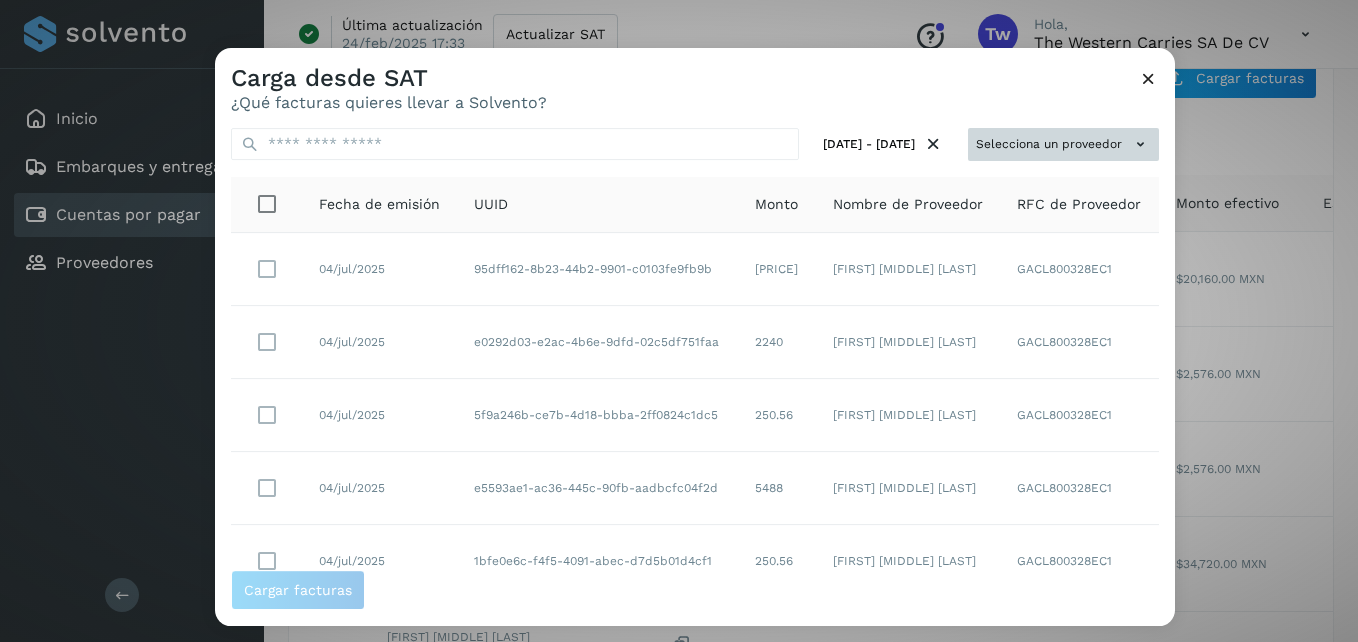 click on "Selecciona un proveedor" at bounding box center [1063, 144] 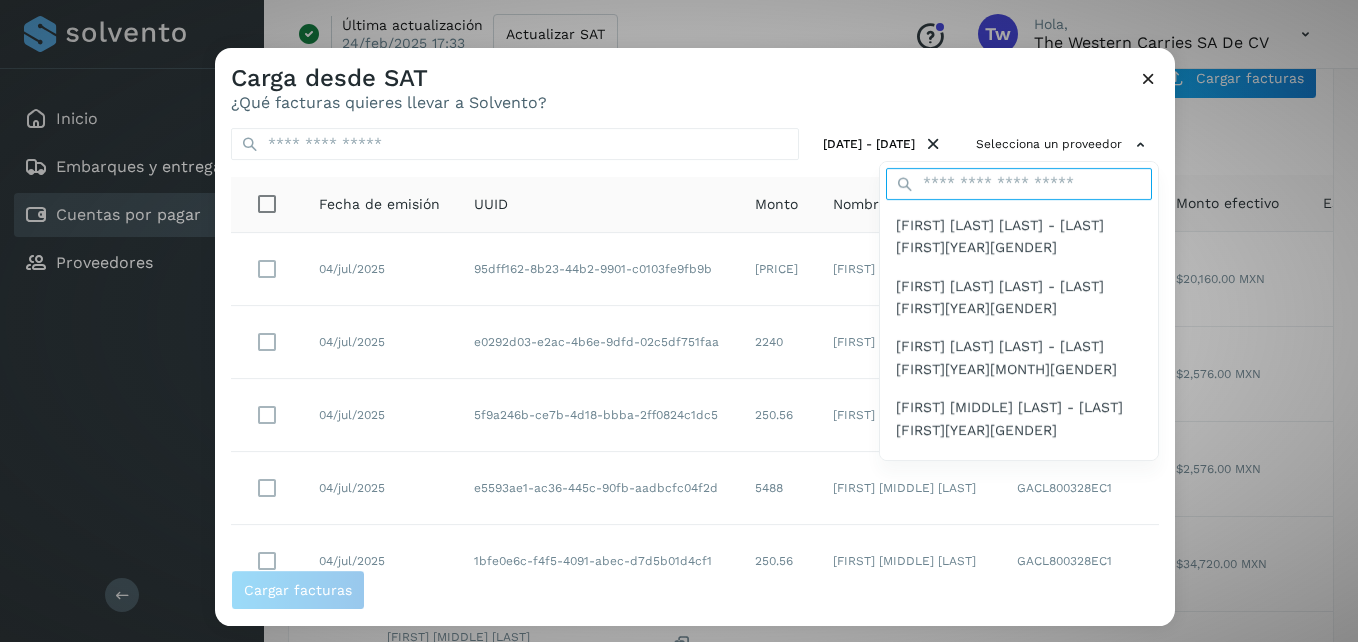 click at bounding box center (1019, 184) 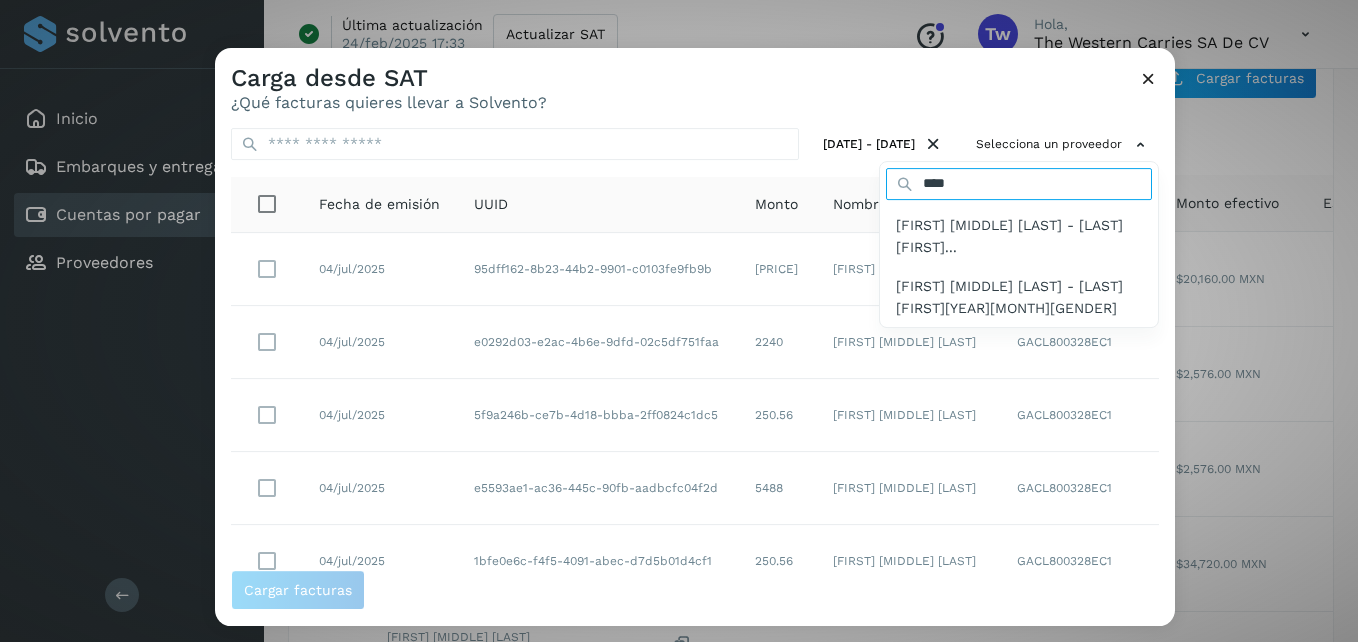 type on "****" 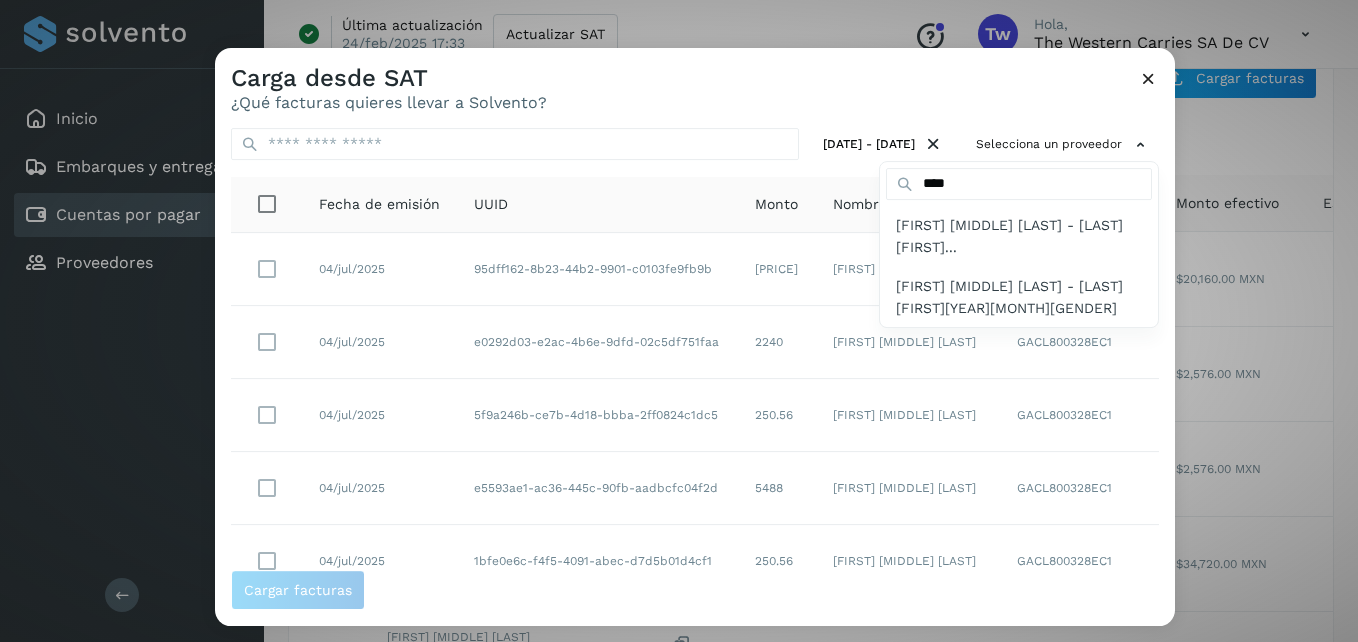 click on "[FIRST] [MIDDLE] [LAST] - [LAST][FIRST][YEAR][MONTH][GENDER]" at bounding box center (1019, 297) 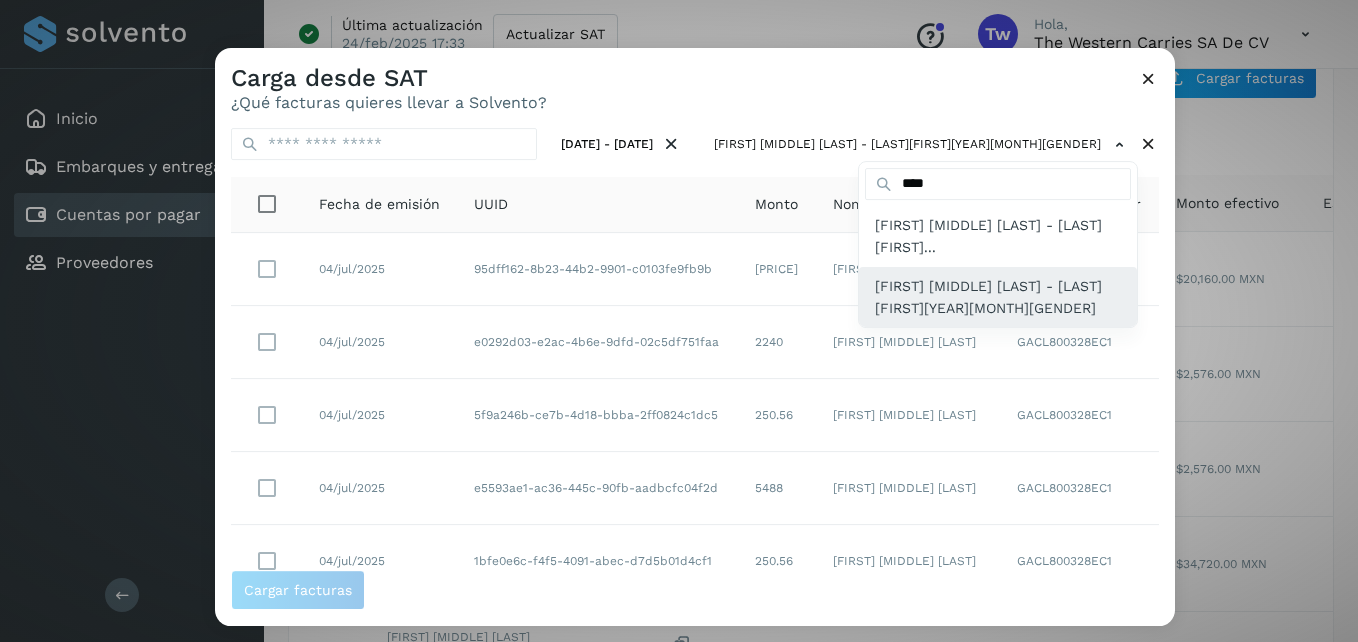 click on "[FIRST] [MIDDLE] [LAST] - [LAST][FIRST][YEAR][MONTH][GENDER]" at bounding box center [998, 297] 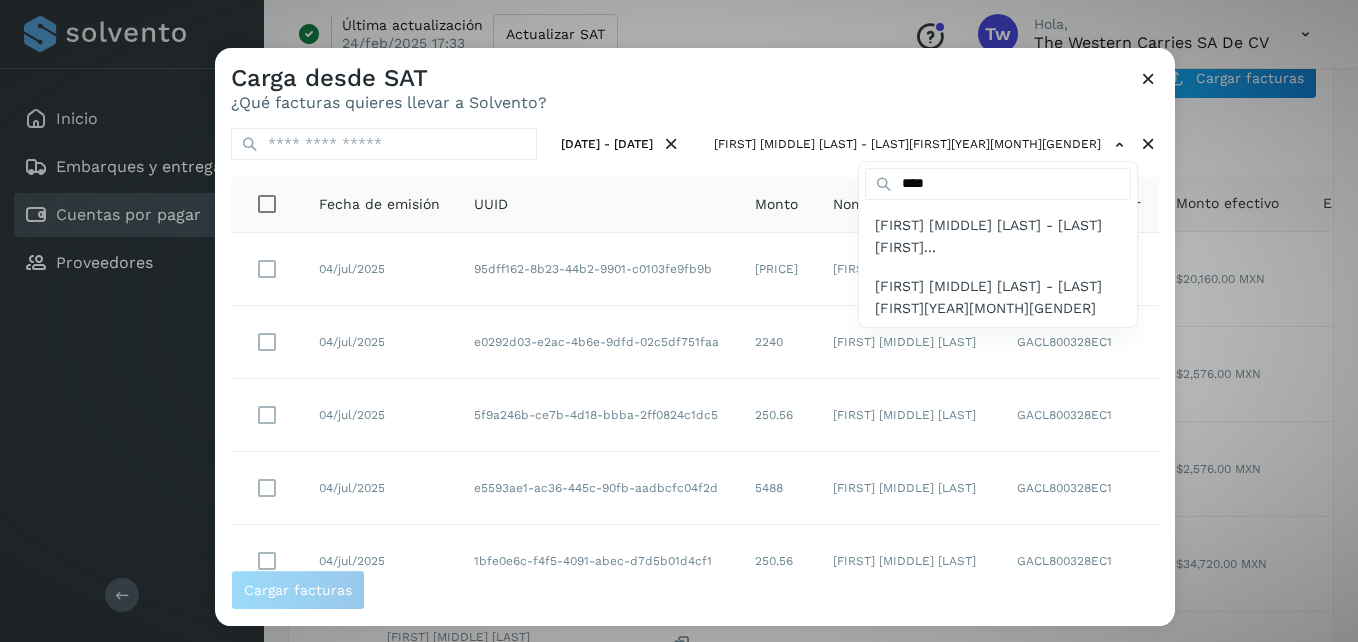 click at bounding box center (894, 369) 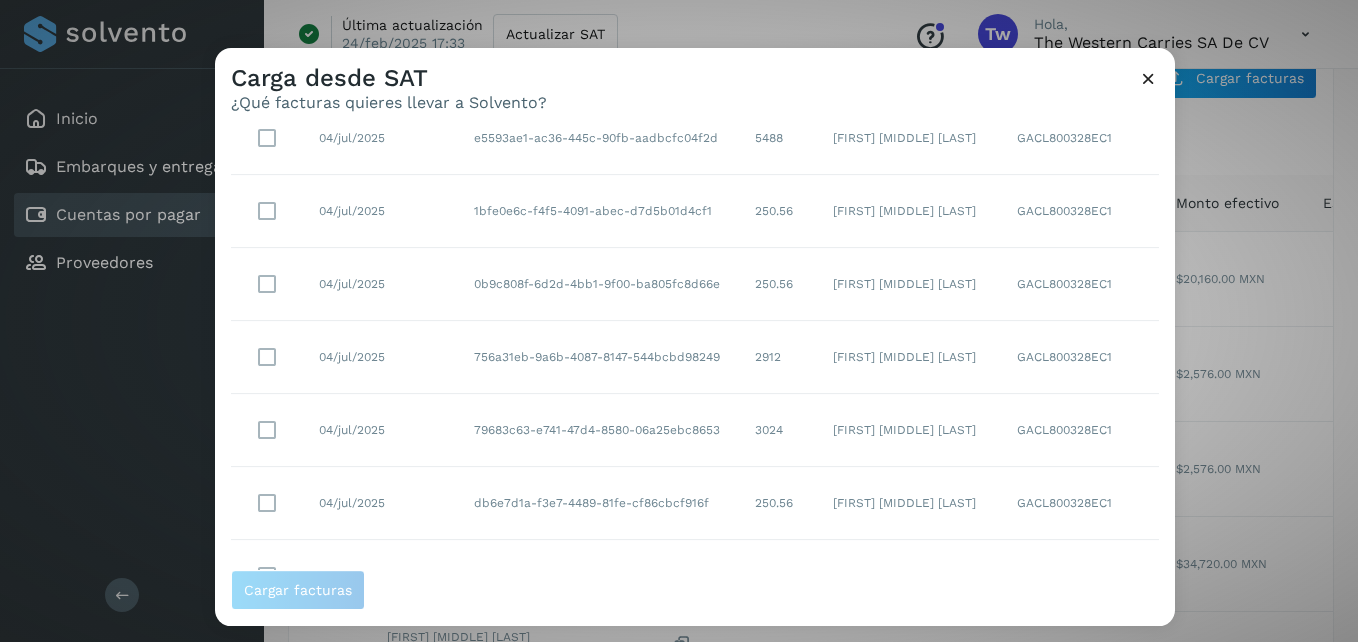 scroll, scrollTop: 447, scrollLeft: 0, axis: vertical 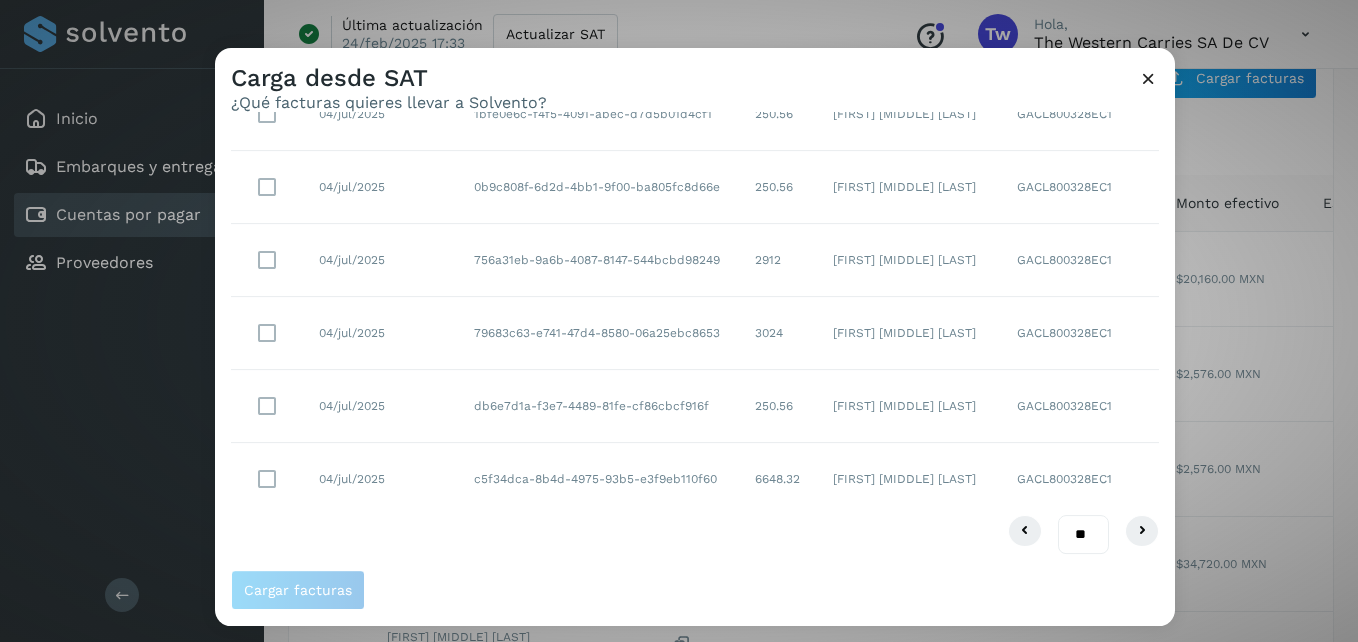 click on "** ** **" at bounding box center [1083, 534] 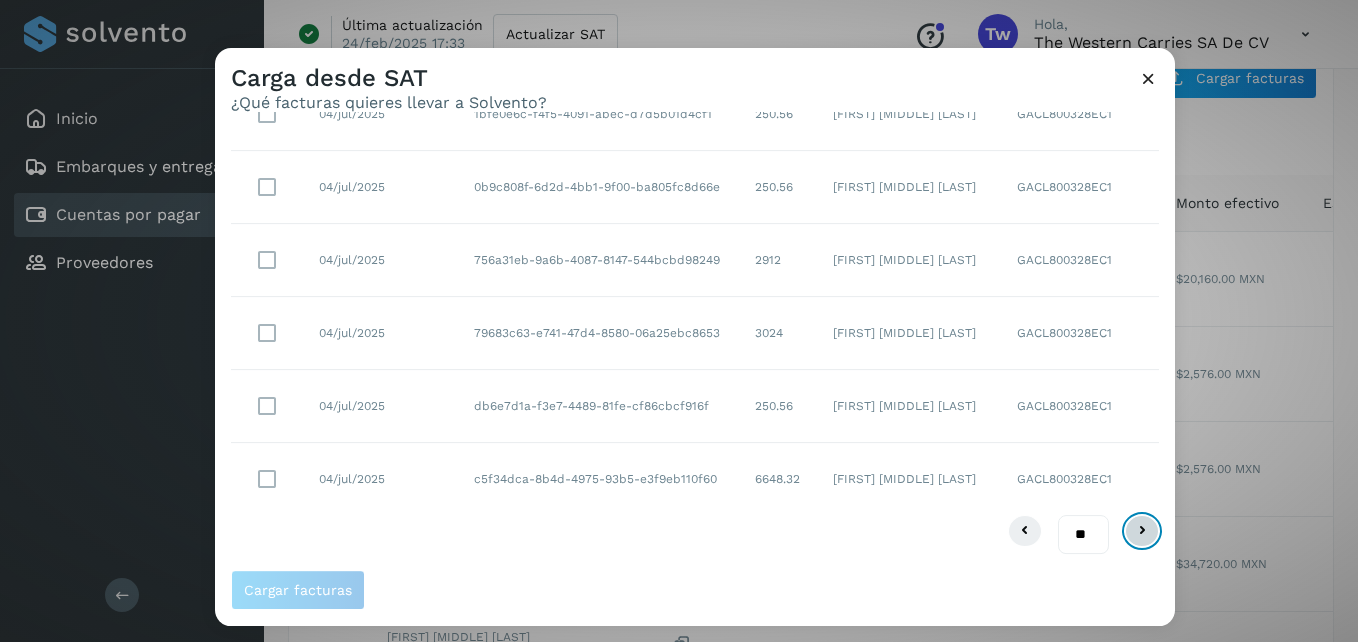 click at bounding box center (1142, 531) 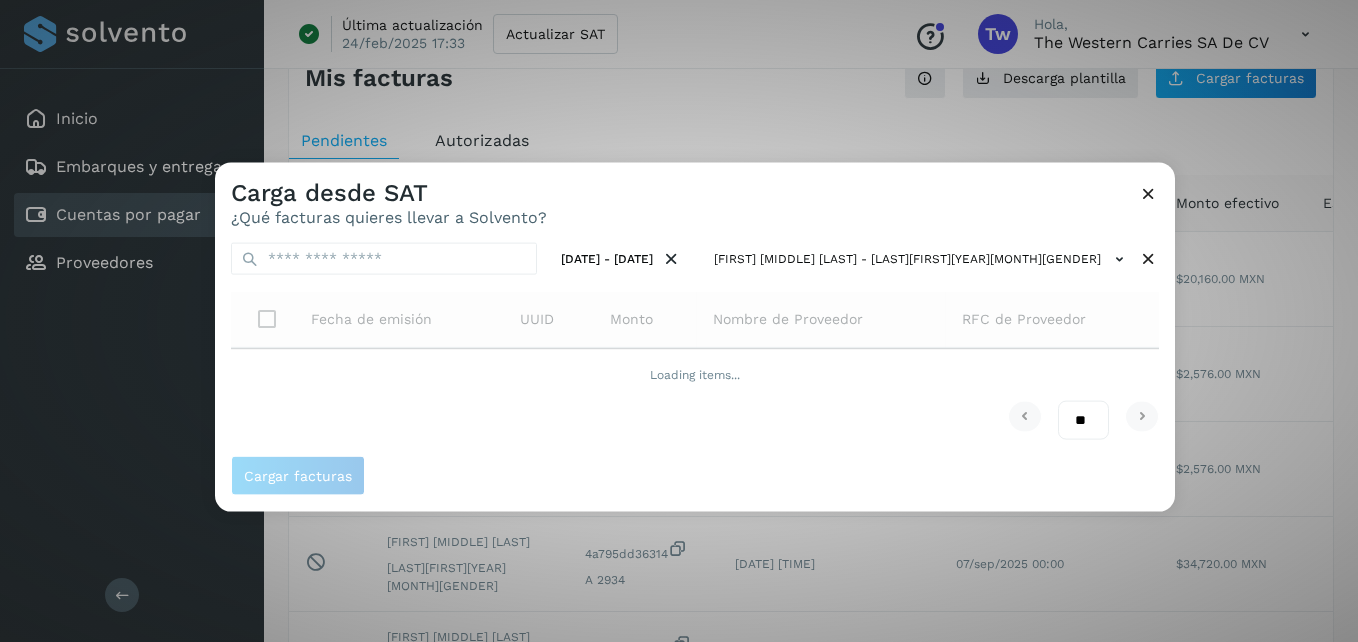 scroll, scrollTop: 0, scrollLeft: 0, axis: both 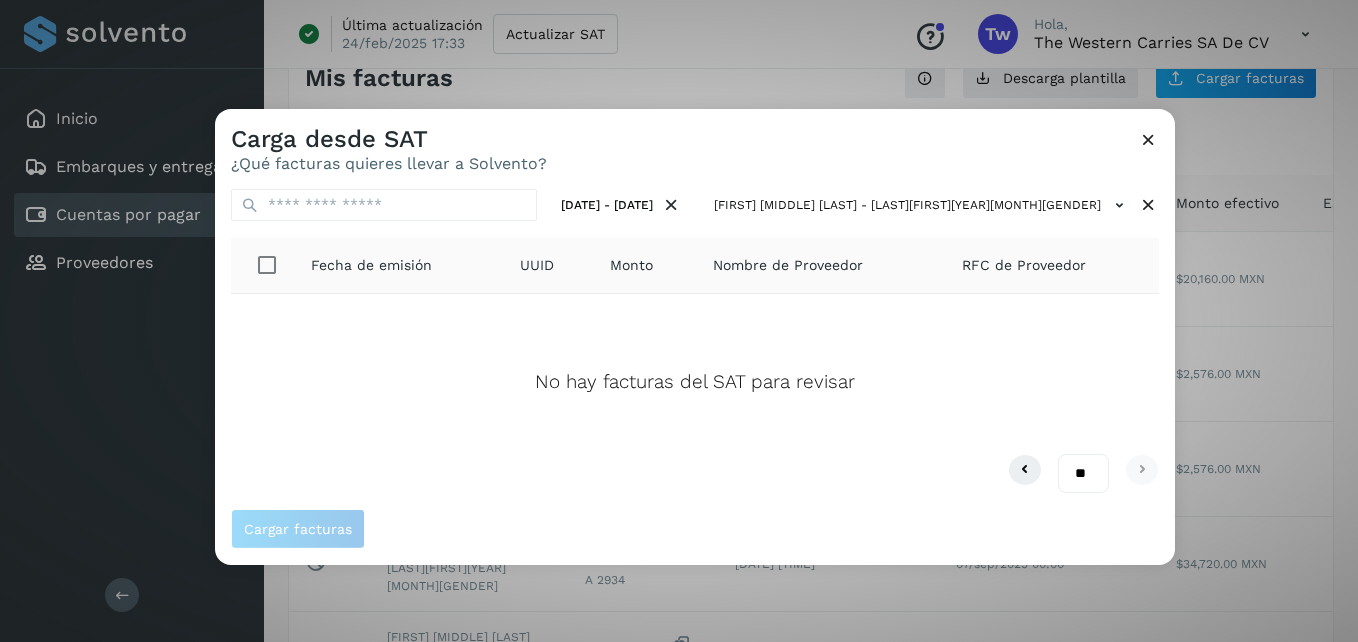 click on "** ** **" at bounding box center [1083, 473] 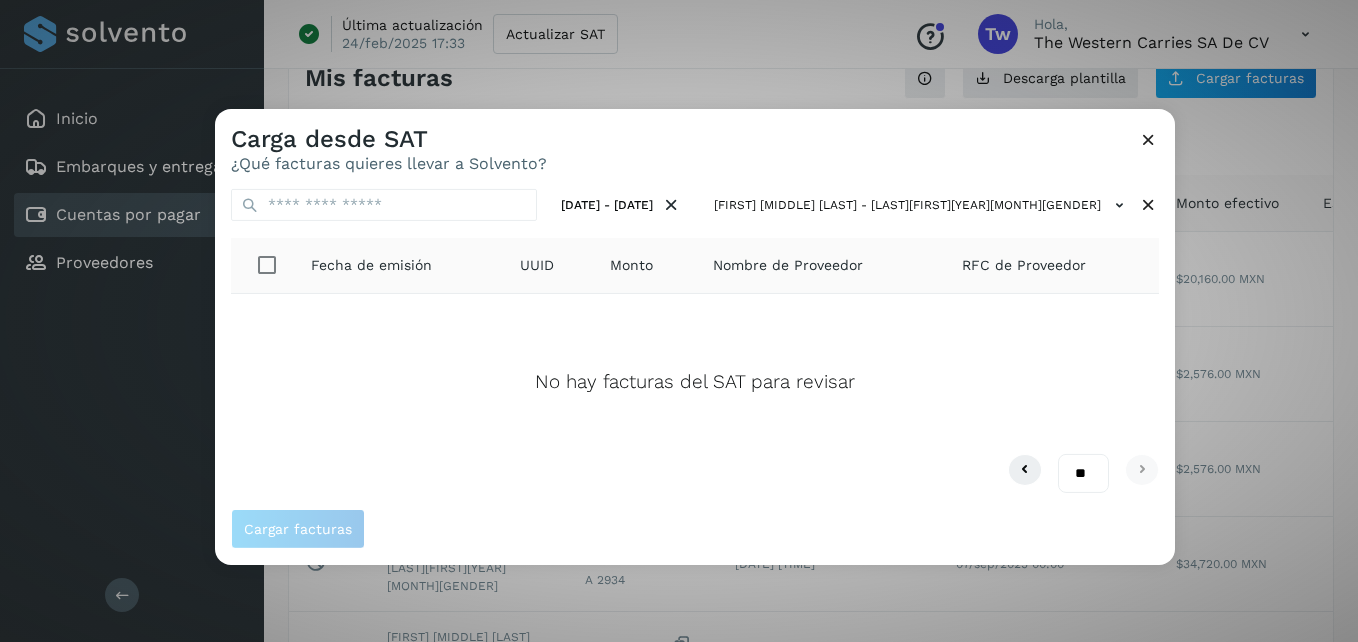 select on "**" 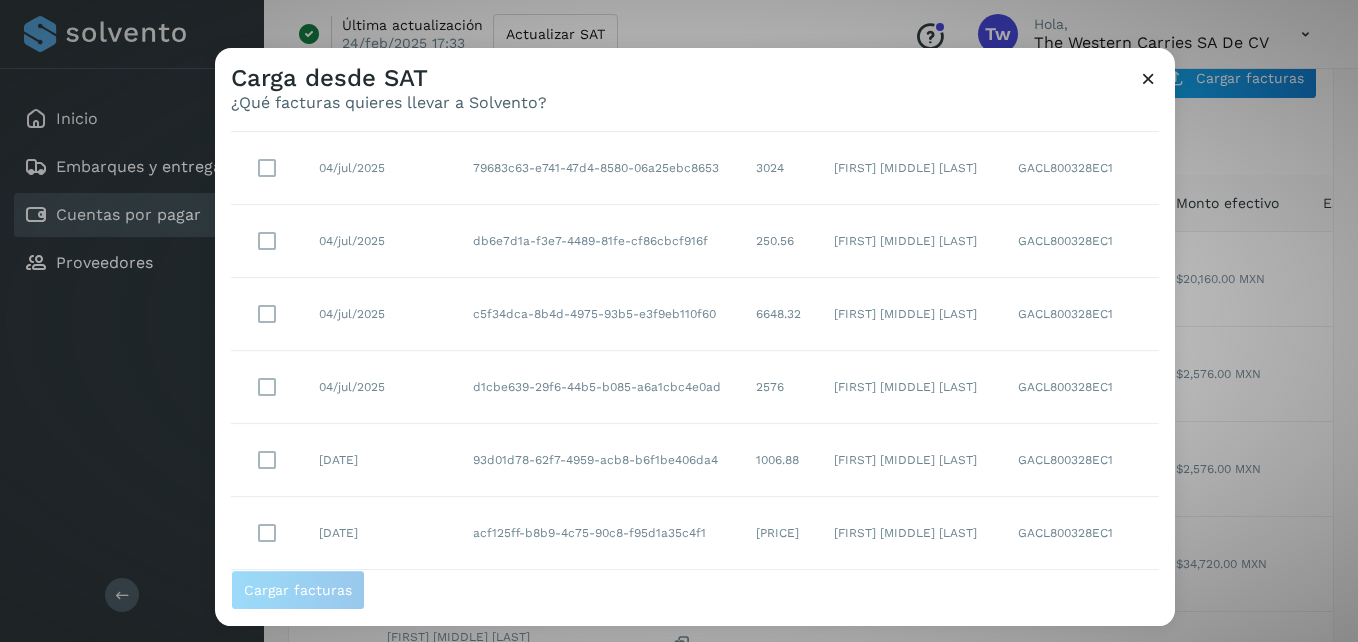 scroll, scrollTop: 512, scrollLeft: 0, axis: vertical 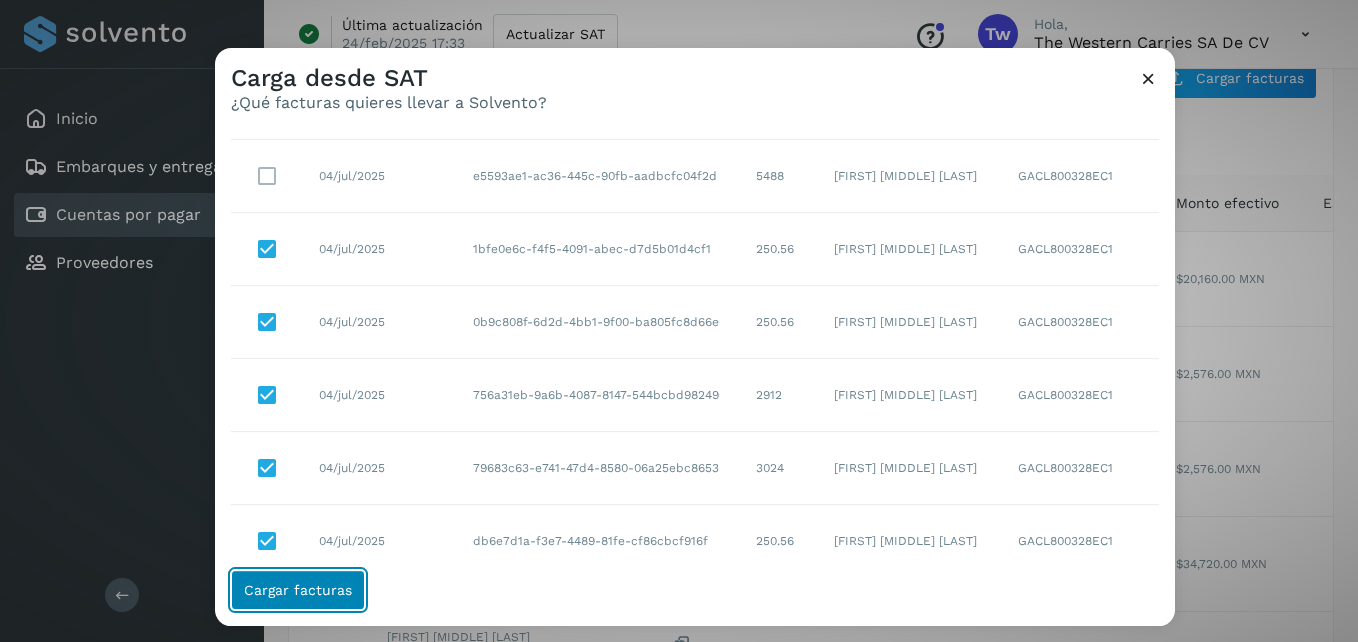 click on "Cargar facturas" 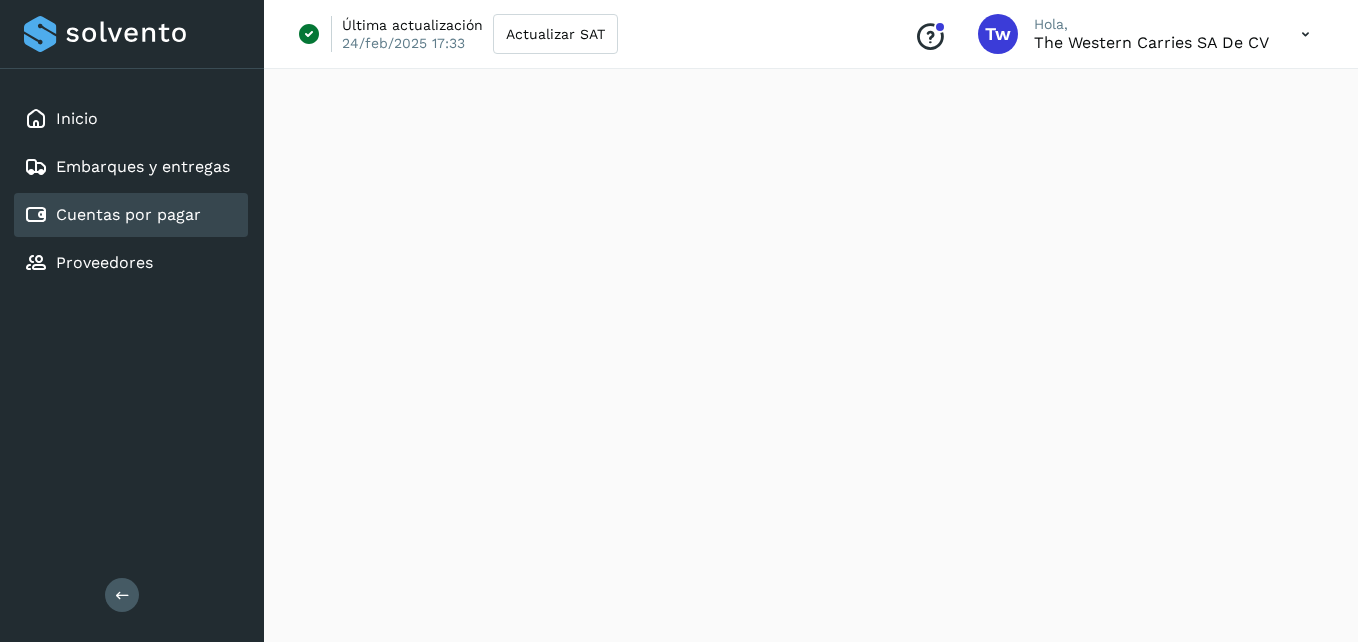 scroll, scrollTop: 0, scrollLeft: 0, axis: both 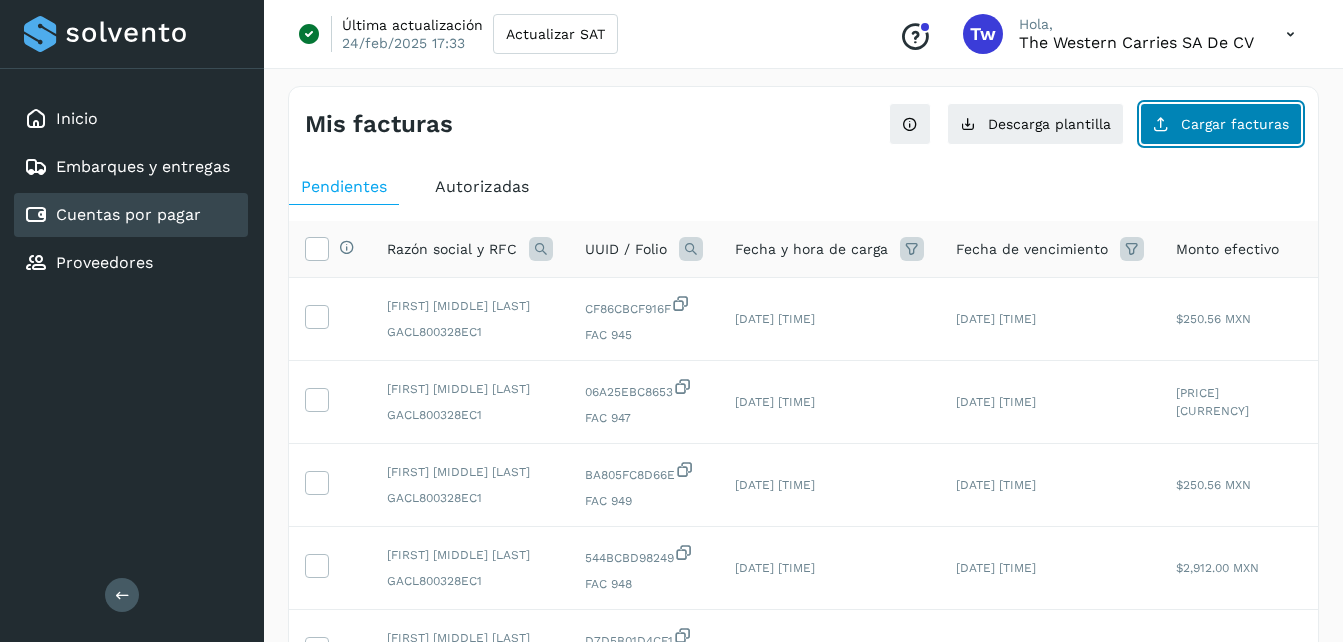 click on "Cargar facturas" 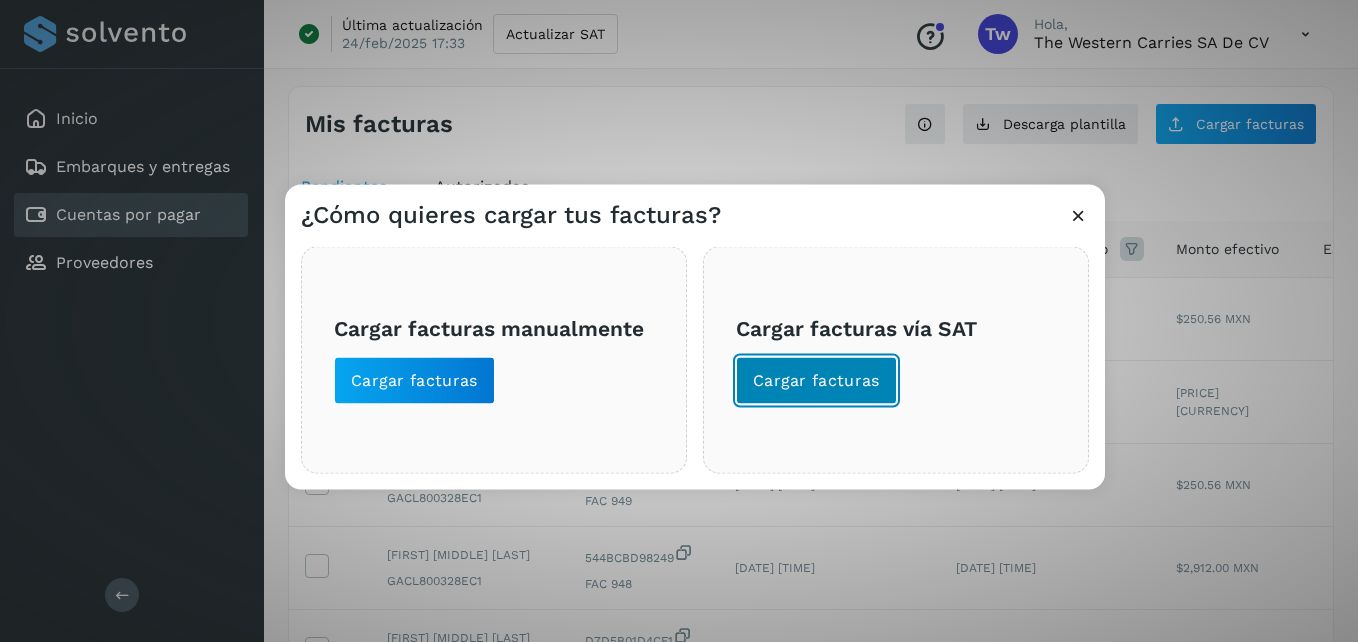 click on "Cargar facturas" 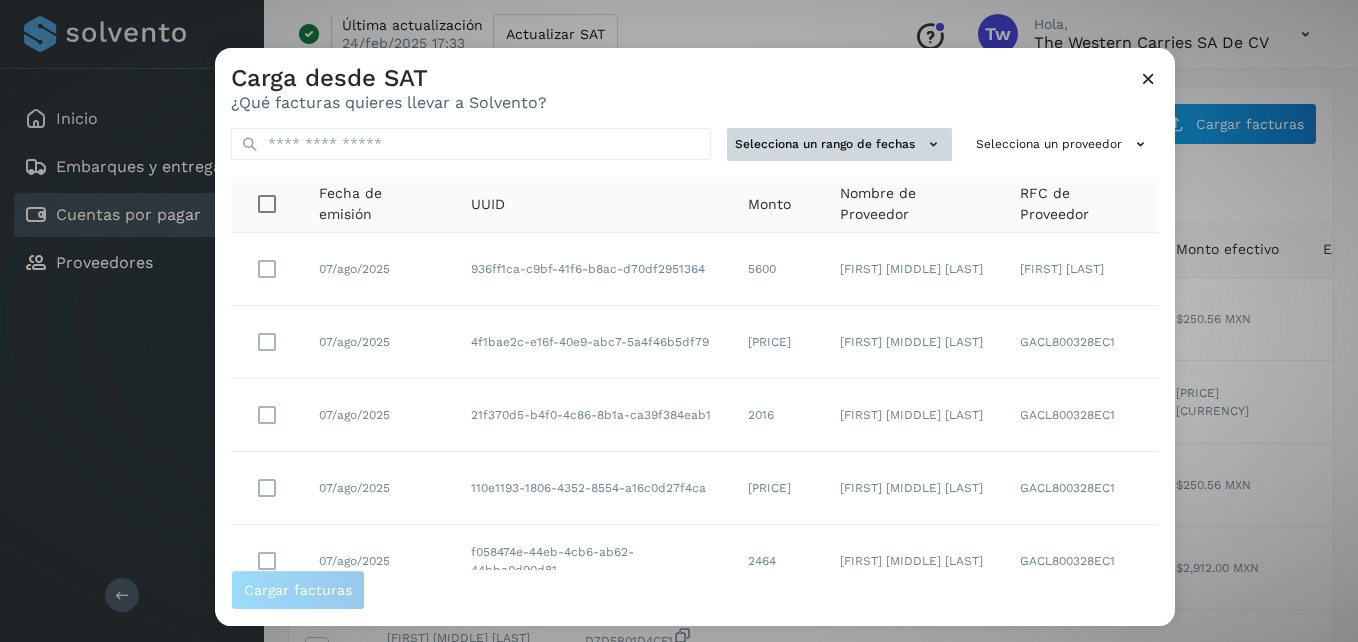 click on "Selecciona un rango de fechas" at bounding box center [839, 144] 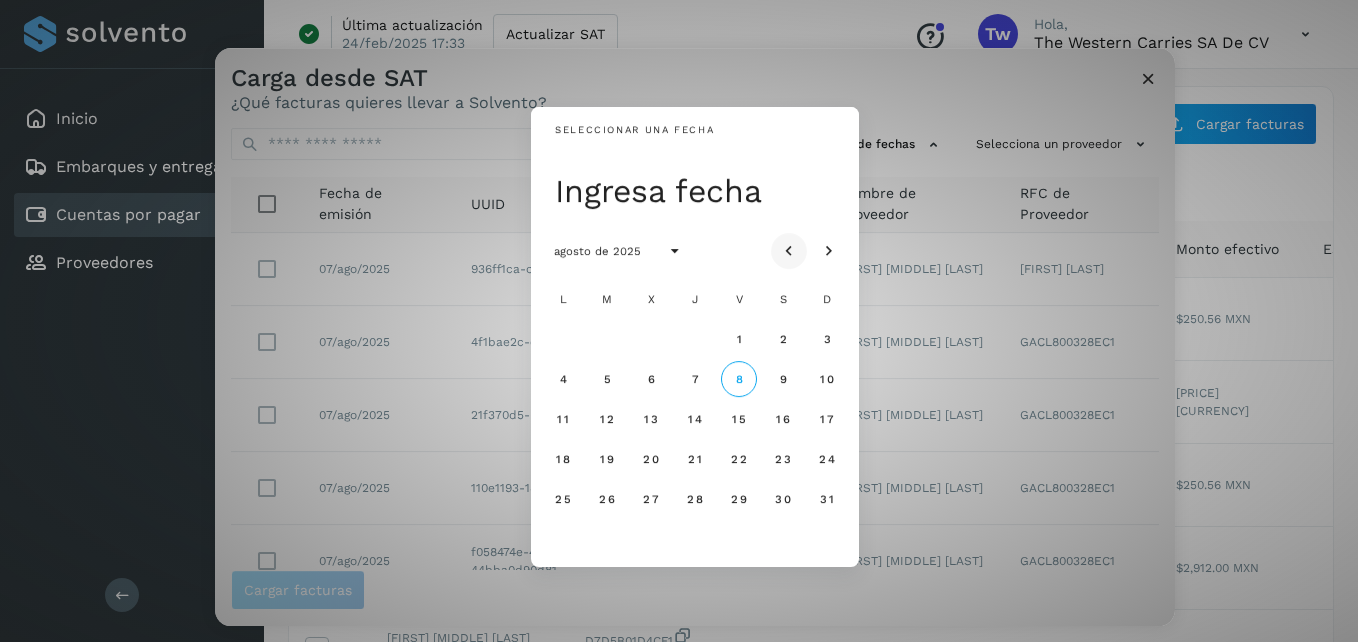 click at bounding box center (789, 252) 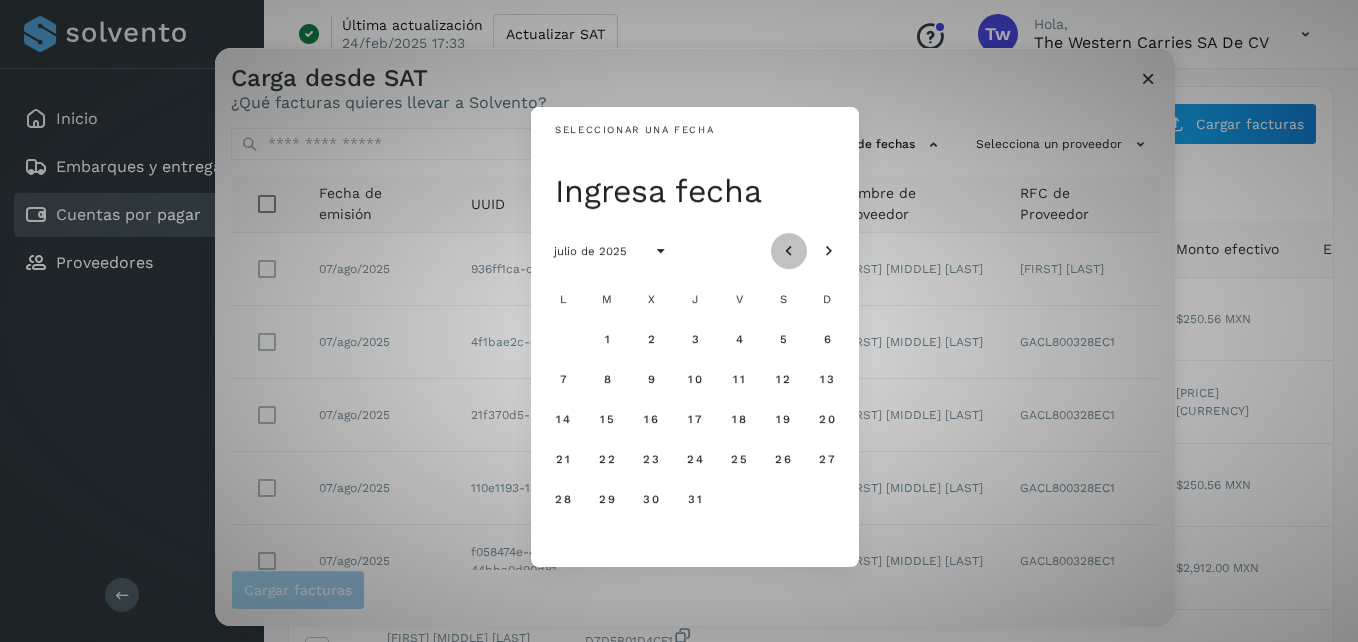 click at bounding box center [789, 252] 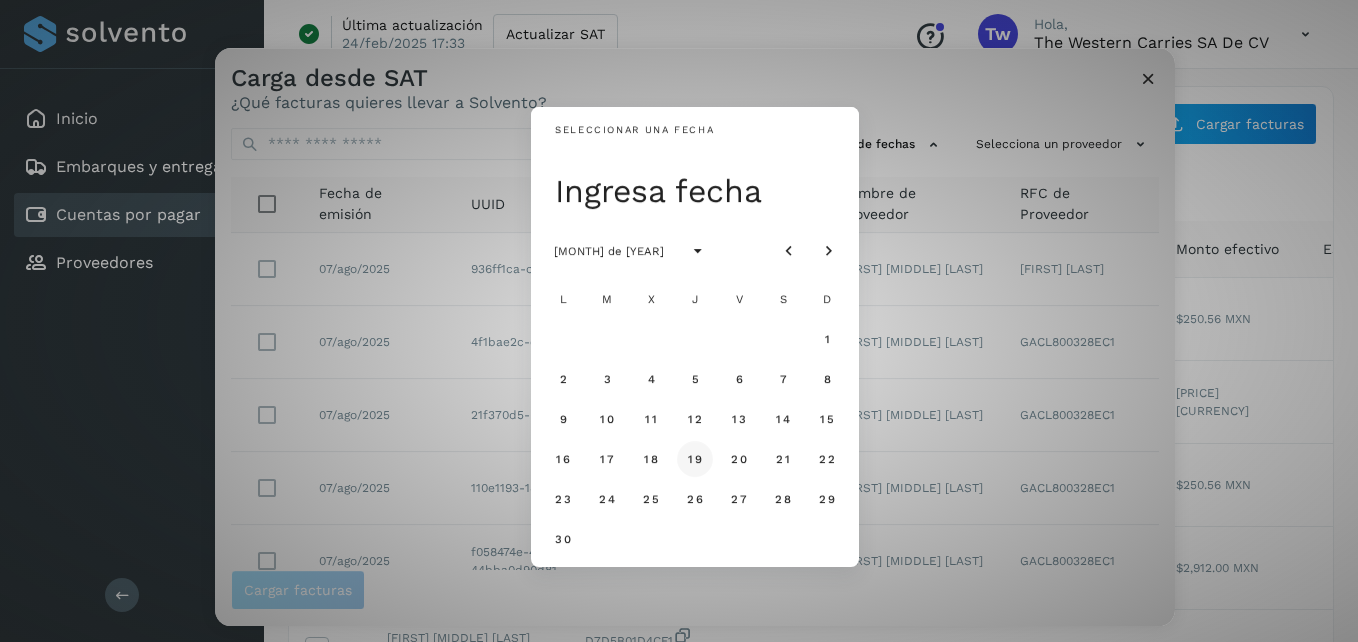 click on "19" at bounding box center (695, 459) 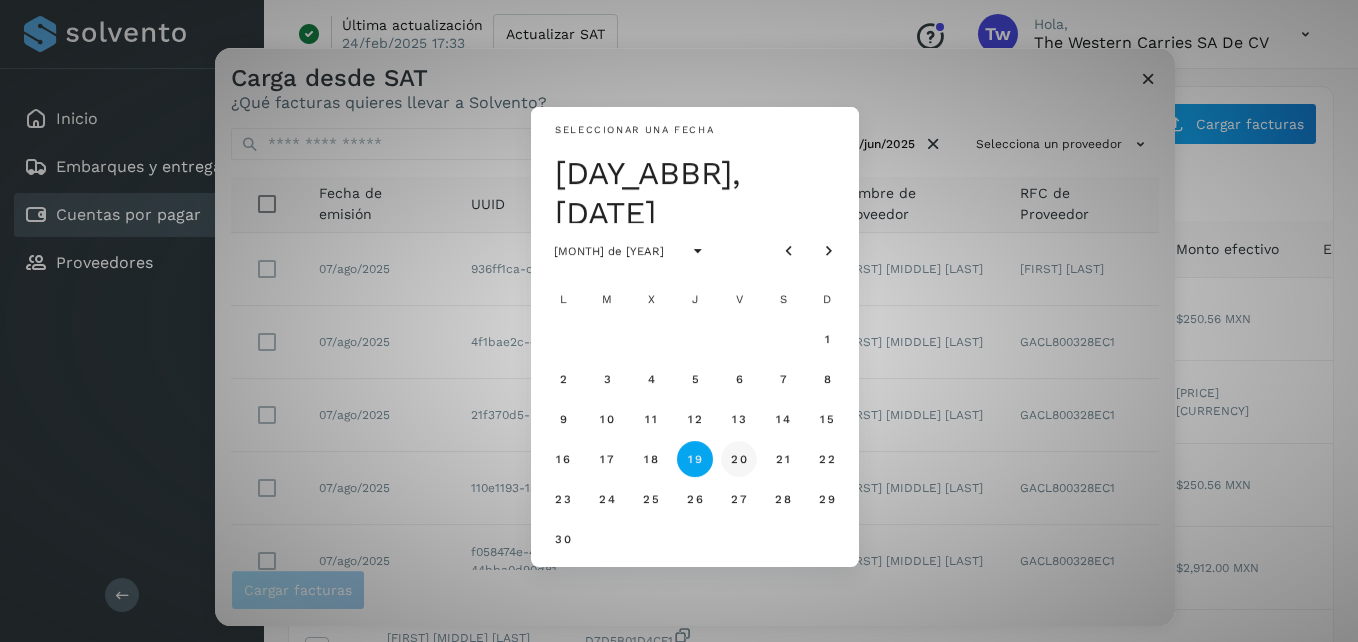 click on "20" 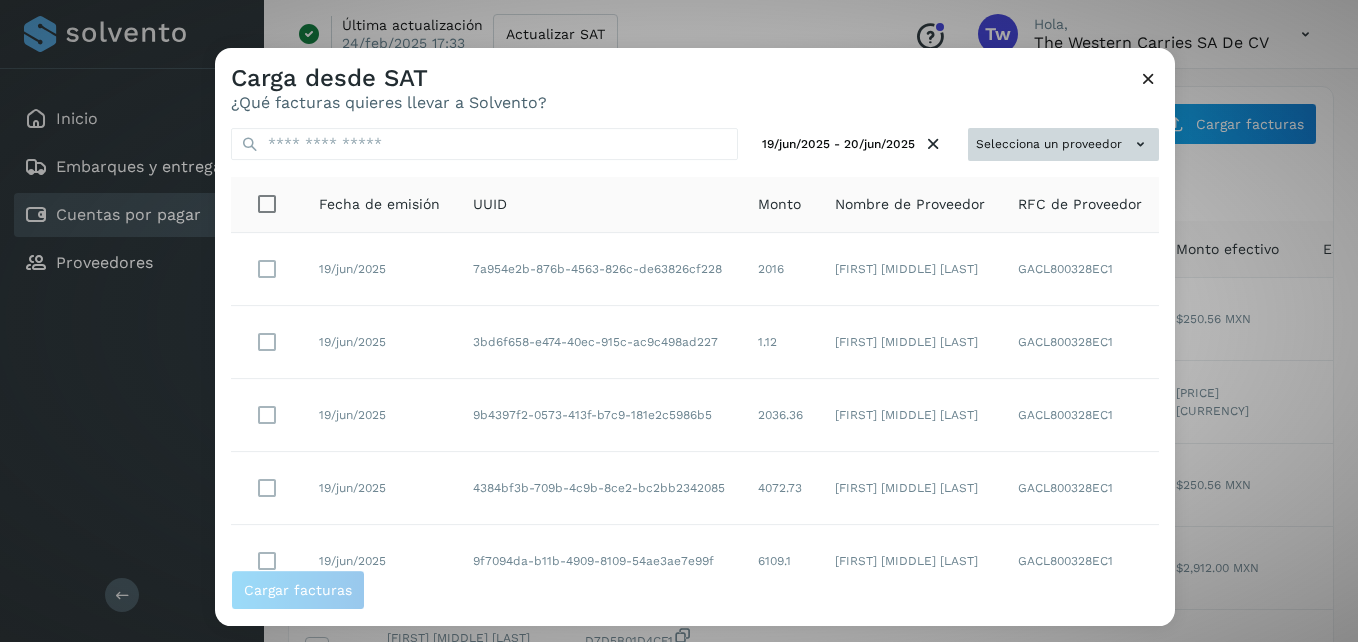 click on "Selecciona un proveedor" at bounding box center (1063, 144) 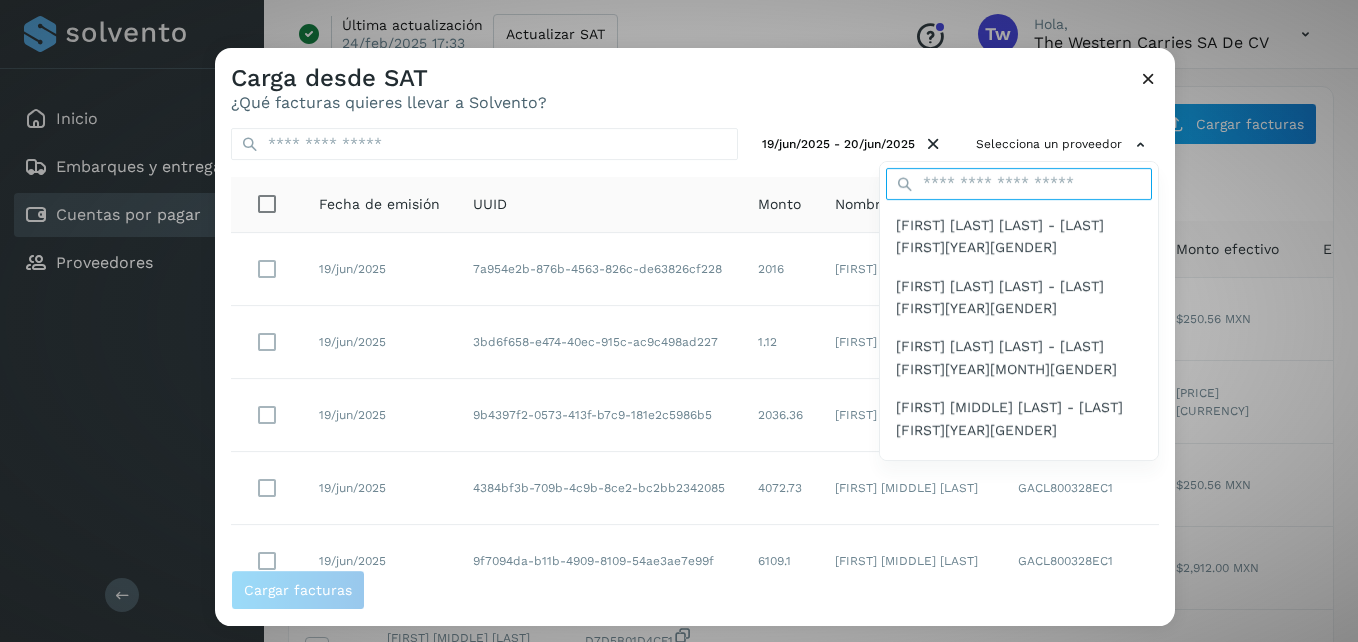 click at bounding box center [1019, 184] 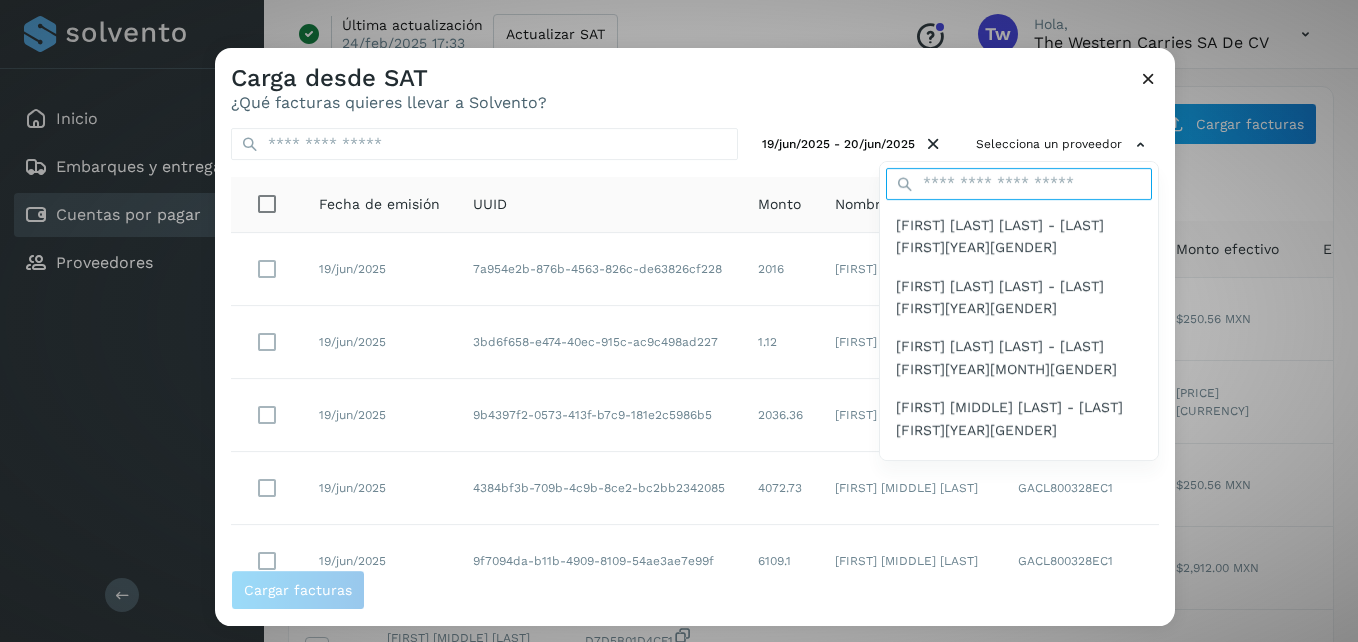 type on "****" 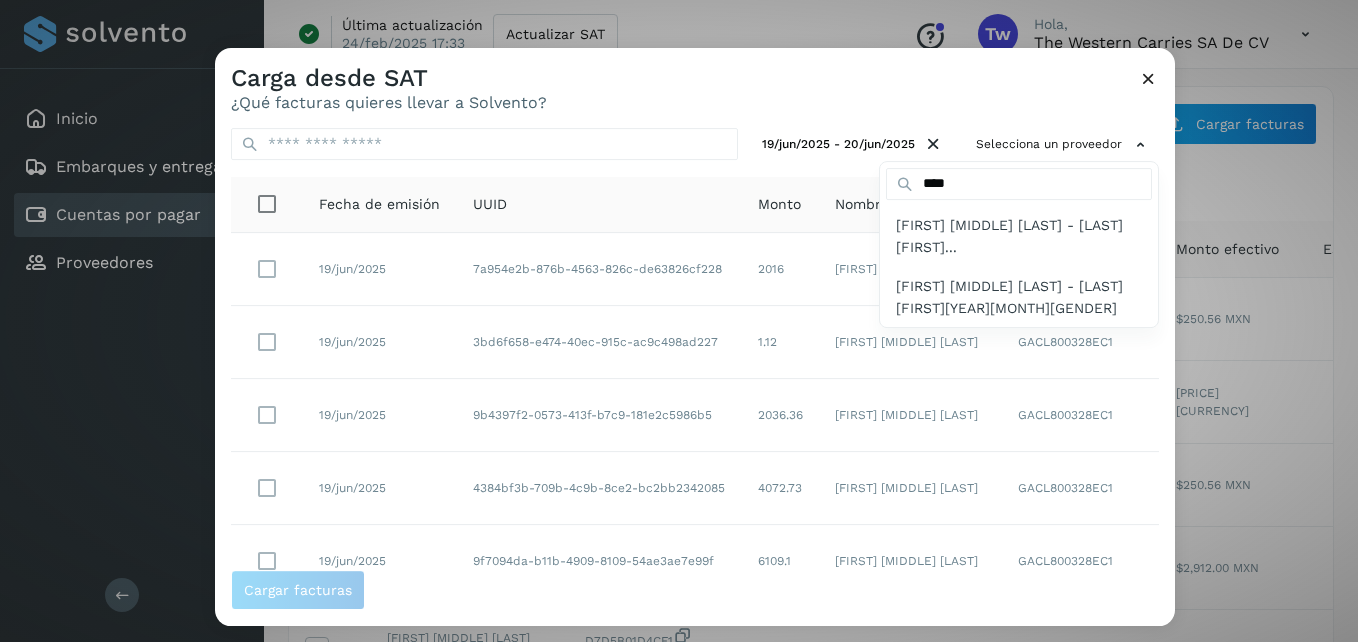 drag, startPoint x: 984, startPoint y: 292, endPoint x: 961, endPoint y: 310, distance: 29.206163 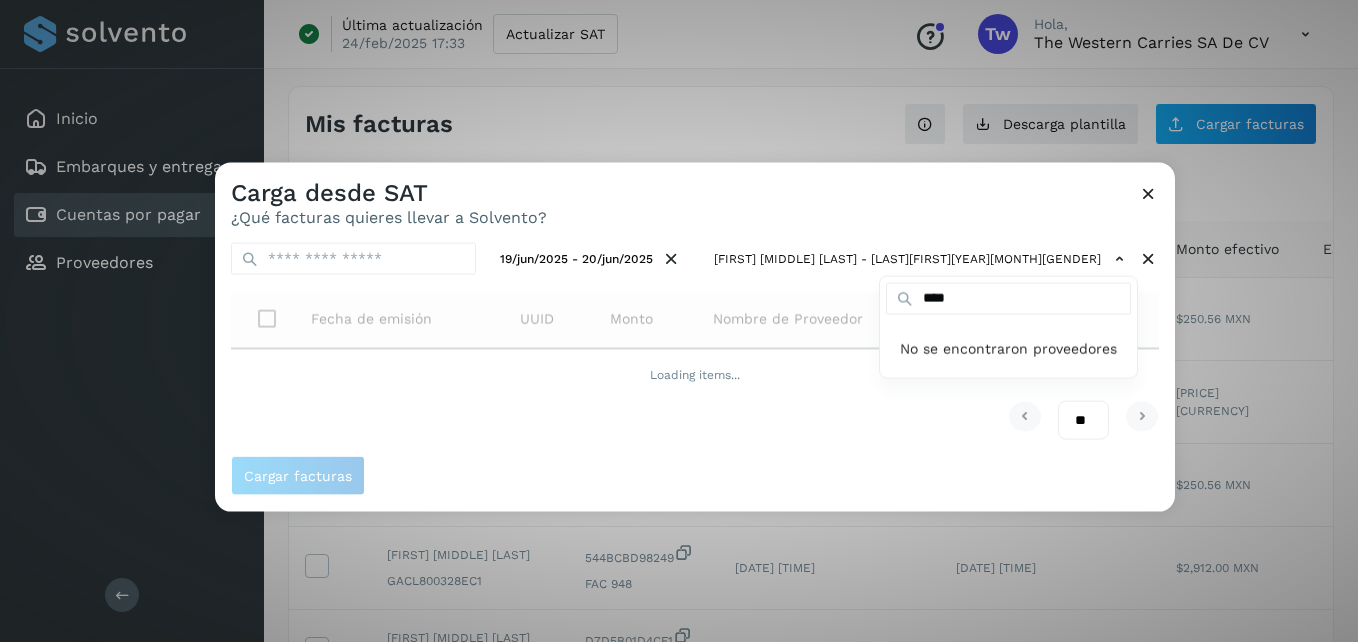 click at bounding box center (894, 484) 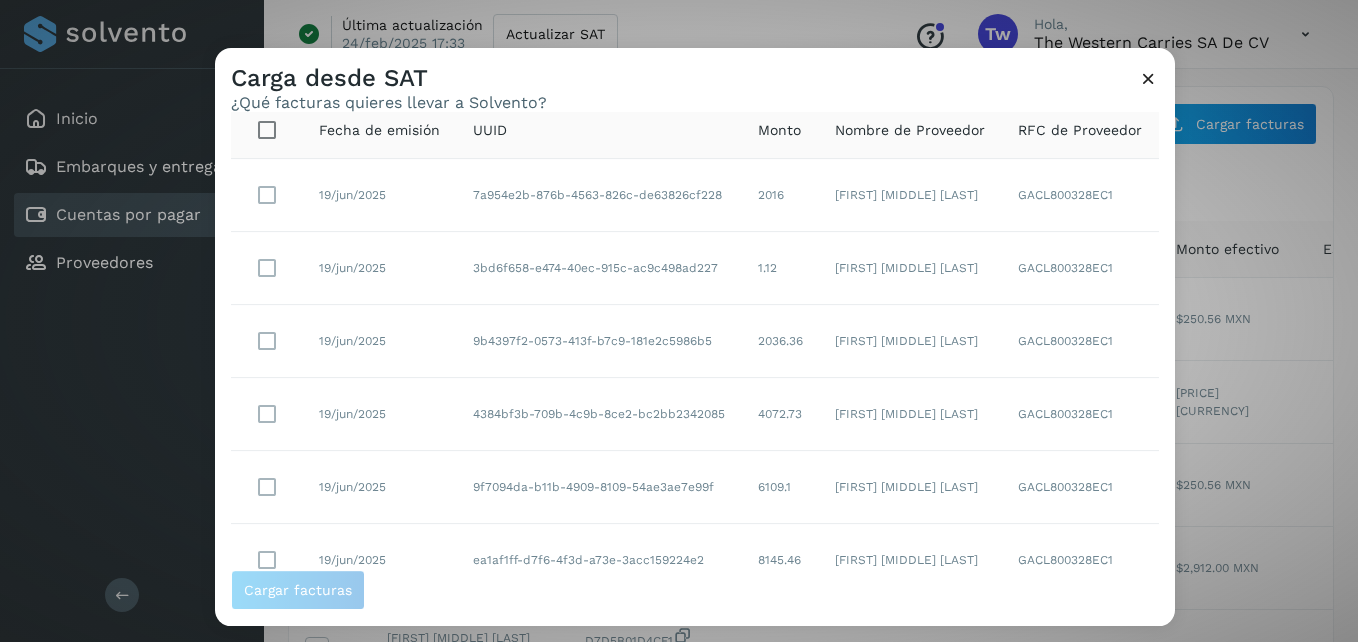 scroll, scrollTop: 0, scrollLeft: 0, axis: both 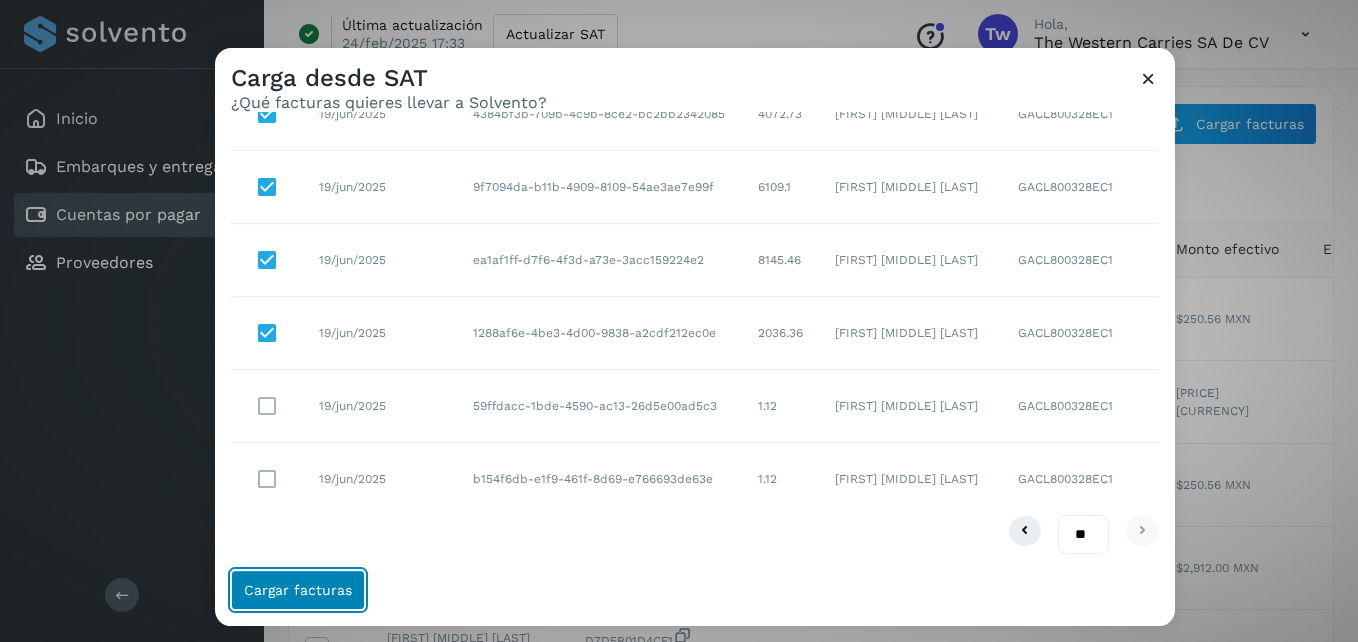 click on "Cargar facturas" at bounding box center [298, 590] 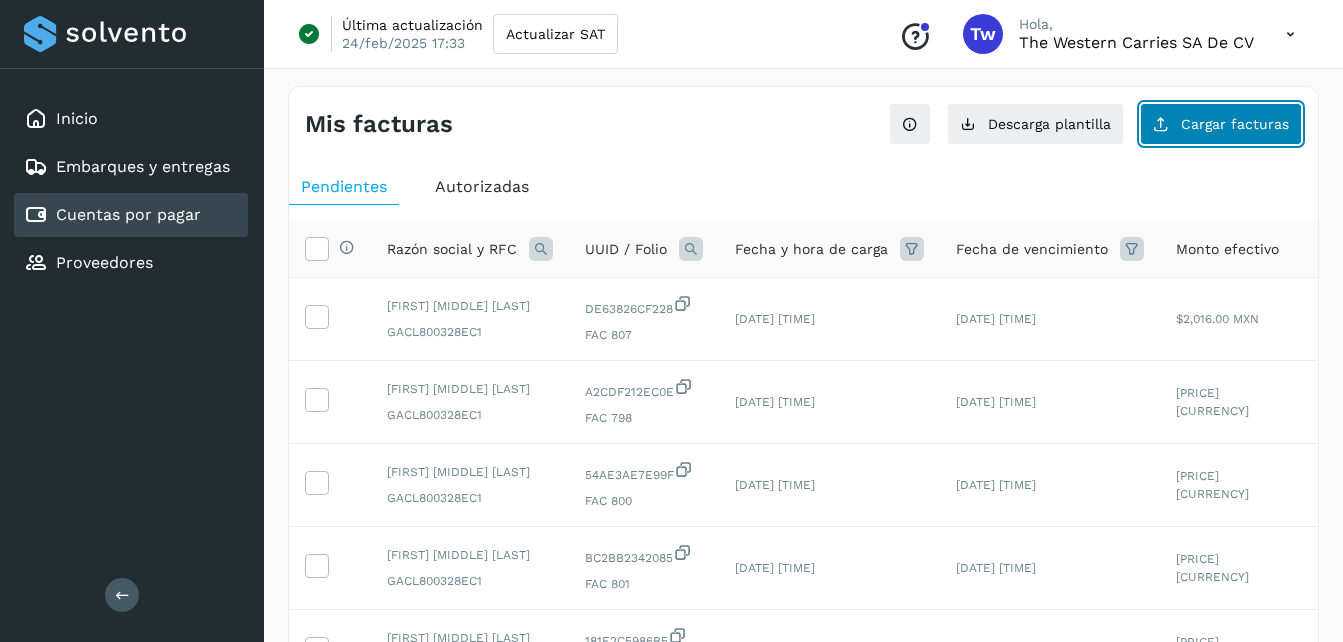 click on "Cargar facturas" 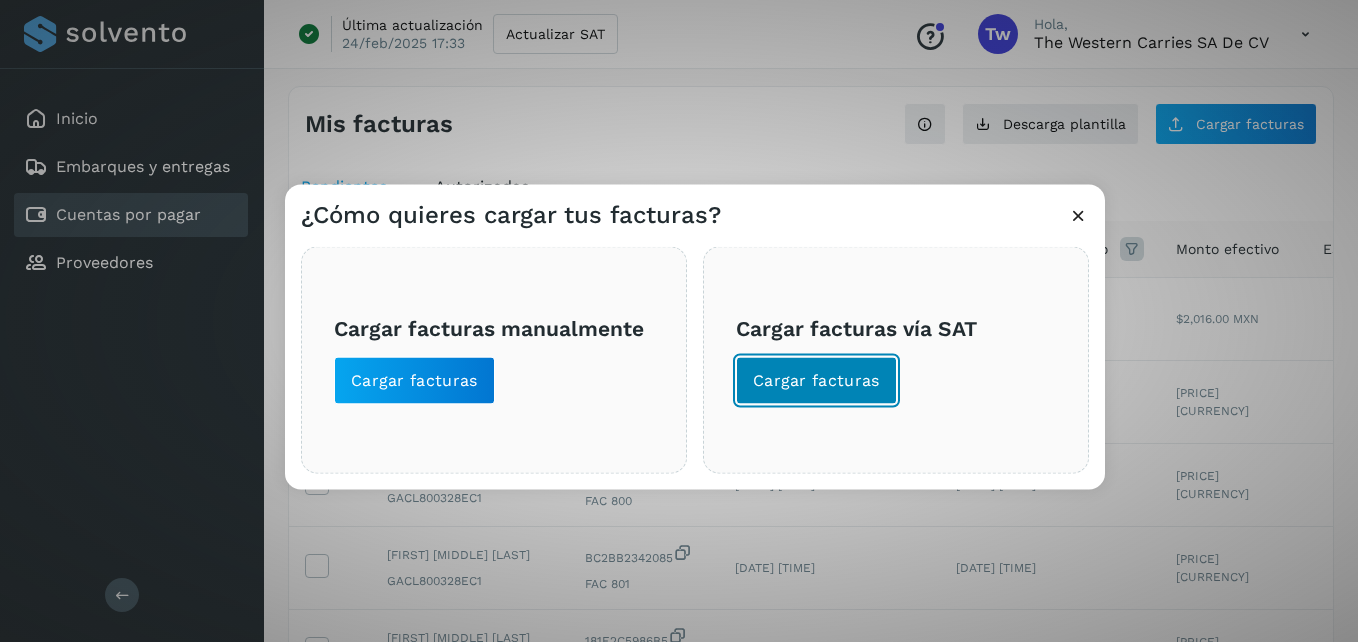 click on "Cargar facturas" at bounding box center (816, 381) 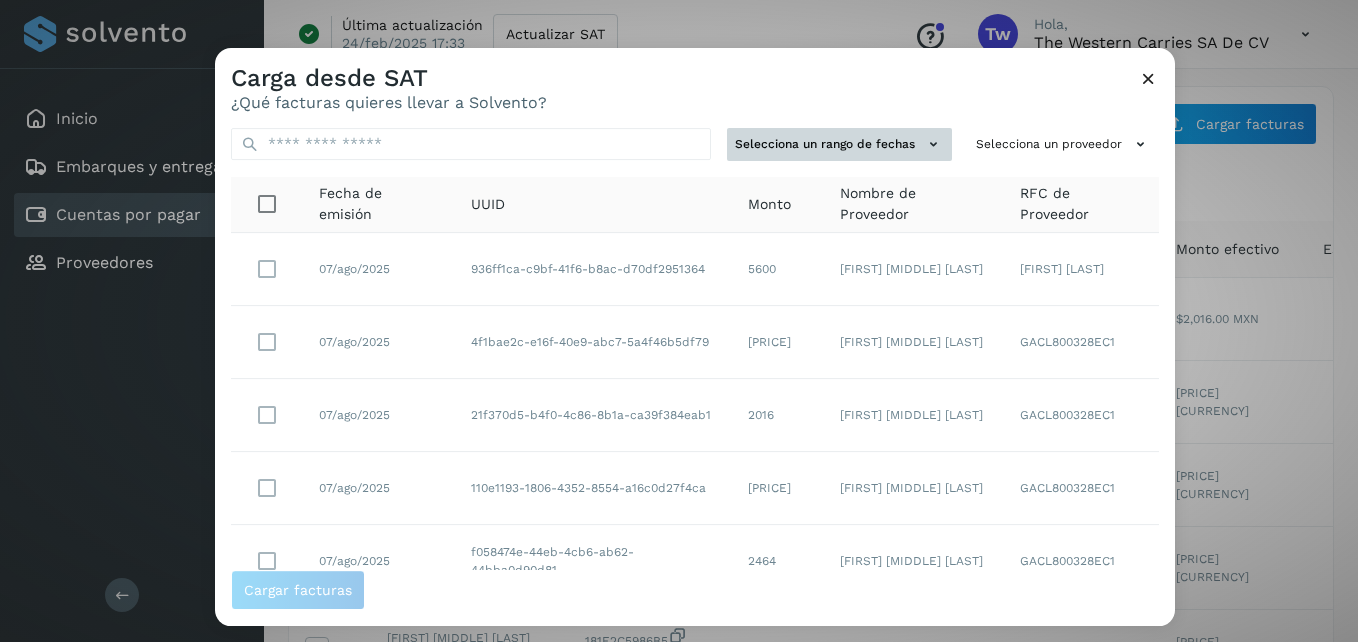 click on "Selecciona un rango de fechas" at bounding box center (839, 144) 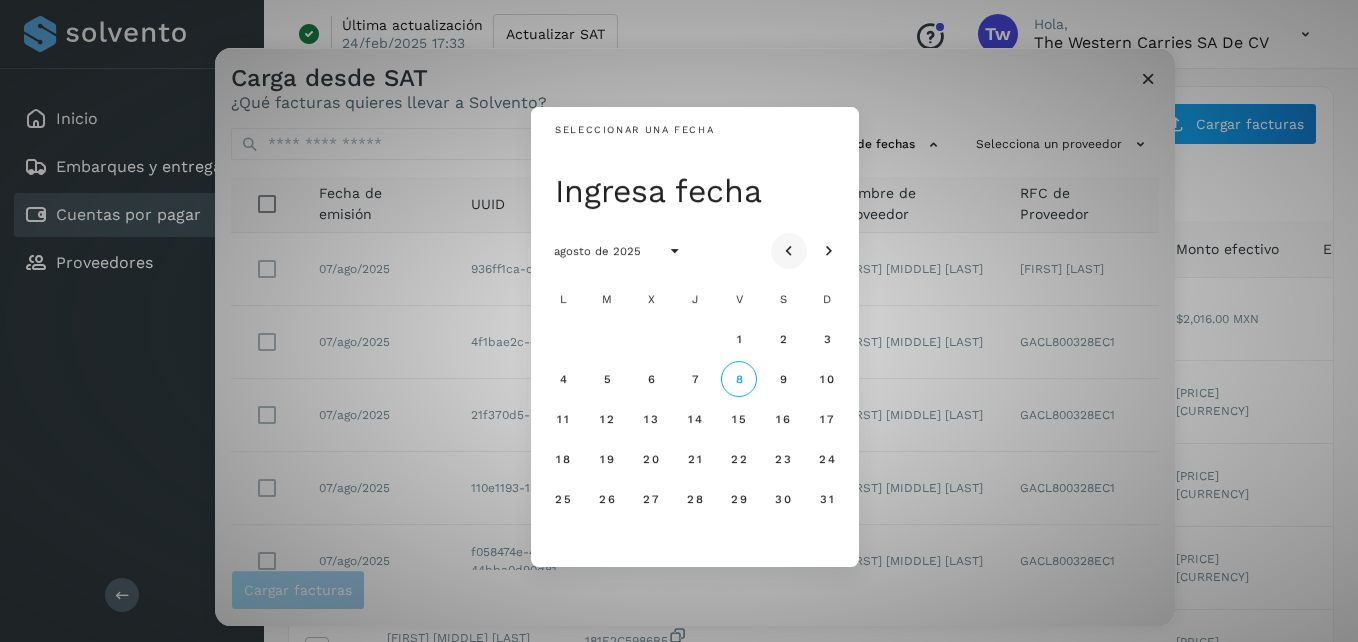 click at bounding box center [789, 252] 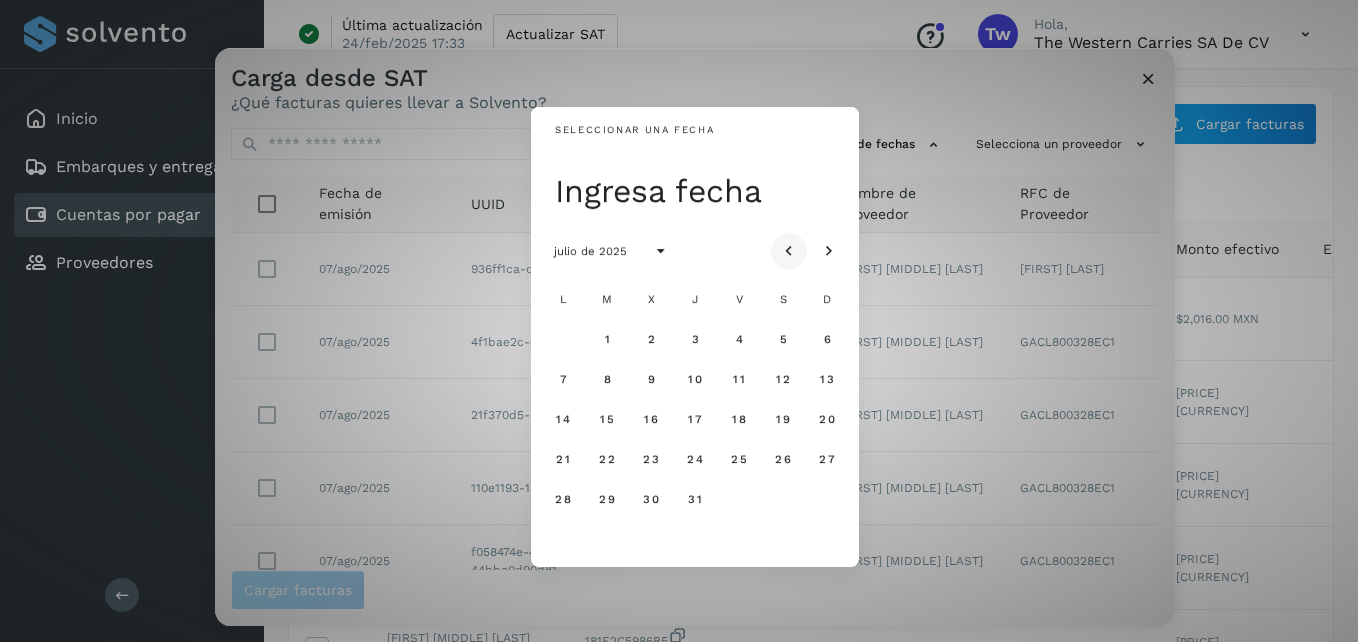 click at bounding box center (789, 252) 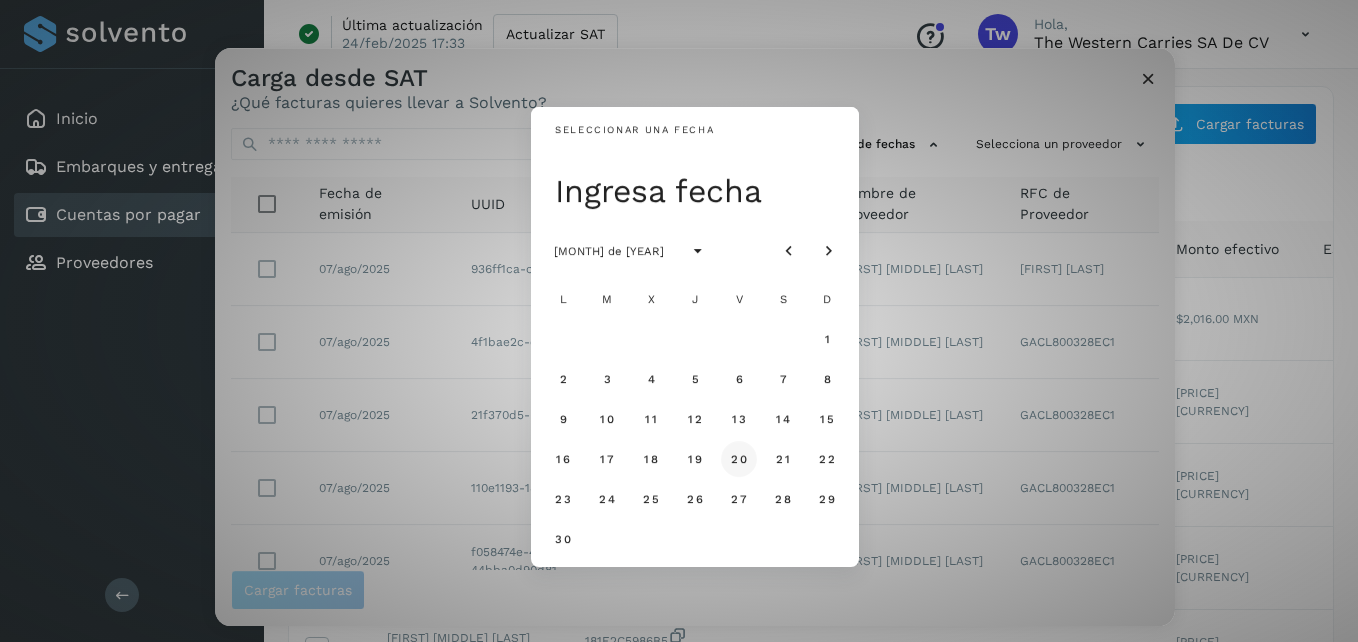 click on "20" 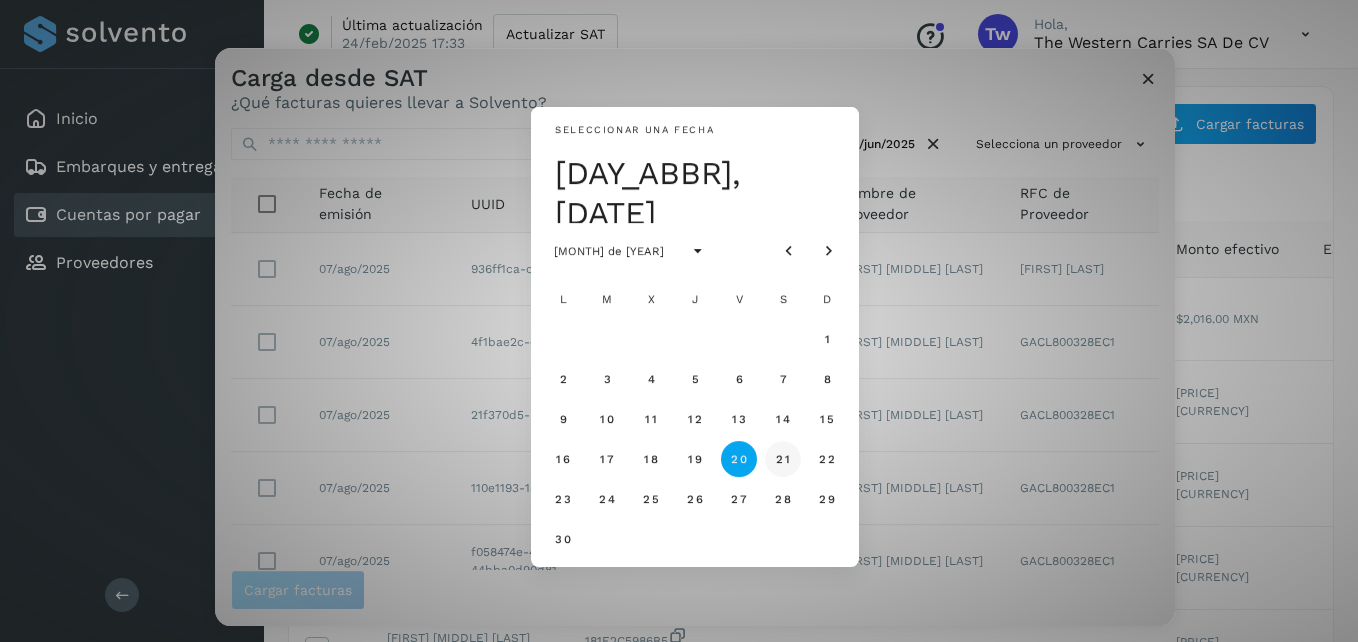 click on "21" 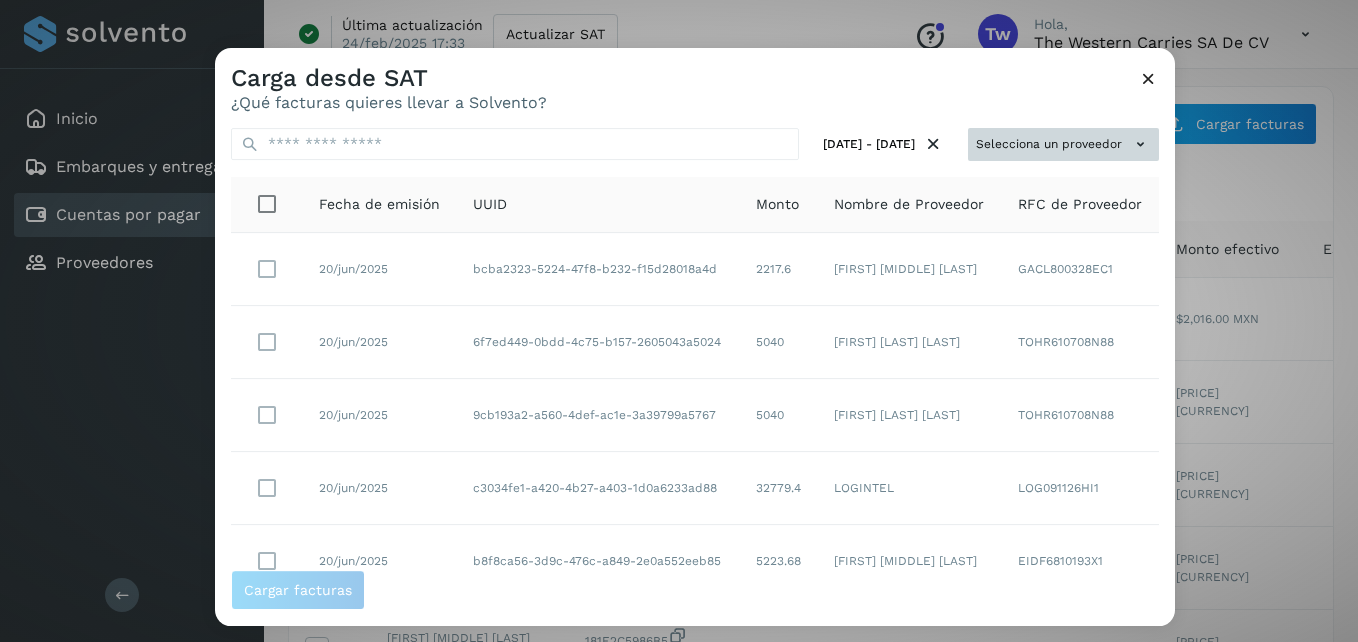 click on "Selecciona un proveedor" at bounding box center (1063, 144) 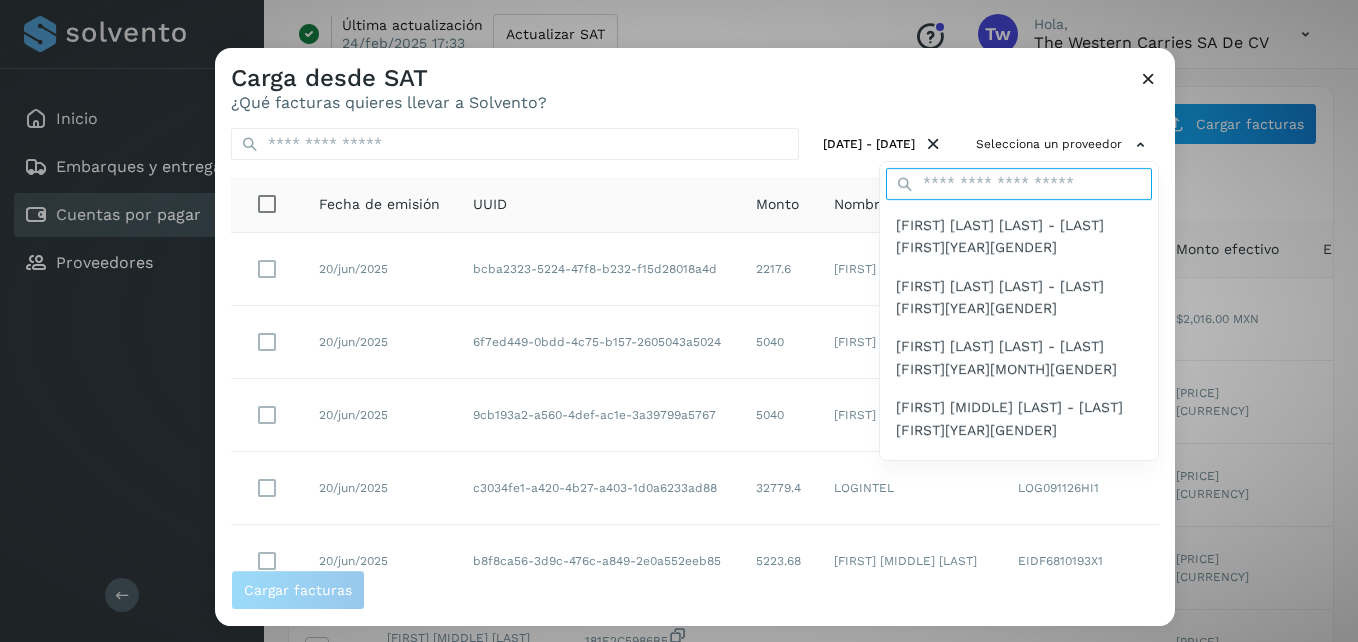 click at bounding box center [1019, 184] 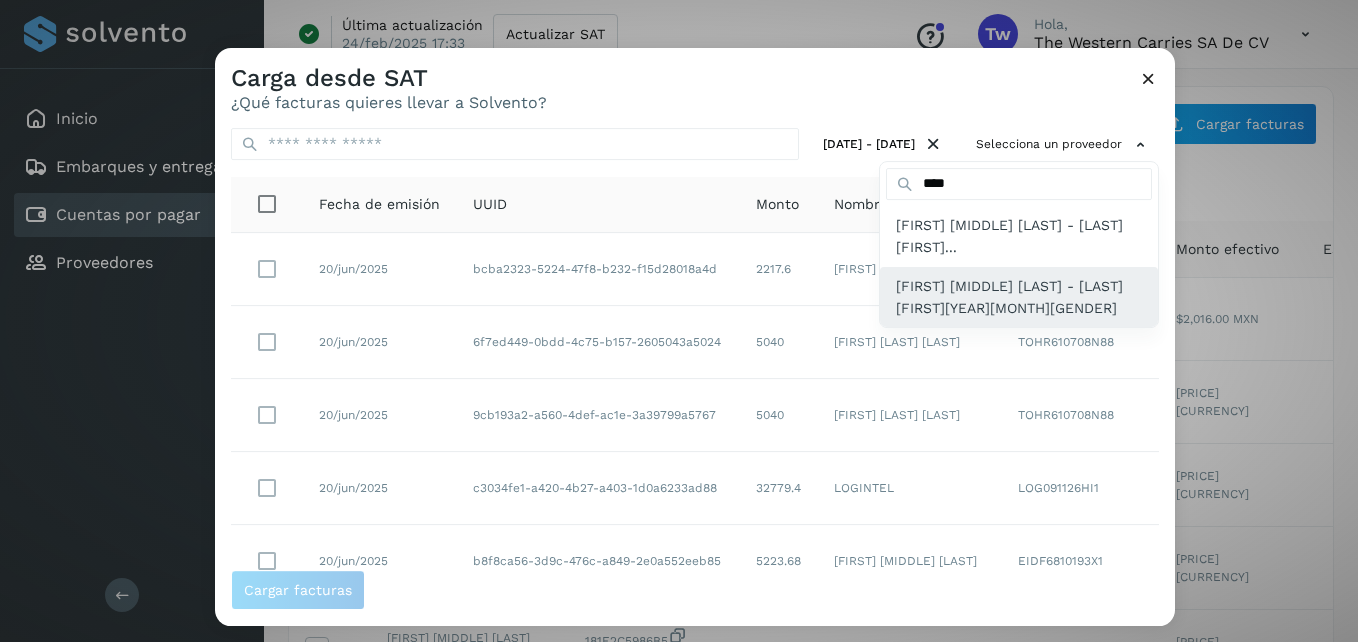 click on "[FIRST] [MIDDLE] [LAST] - [LAST][FIRST][YEAR][MONTH][GENDER]" at bounding box center [1019, 297] 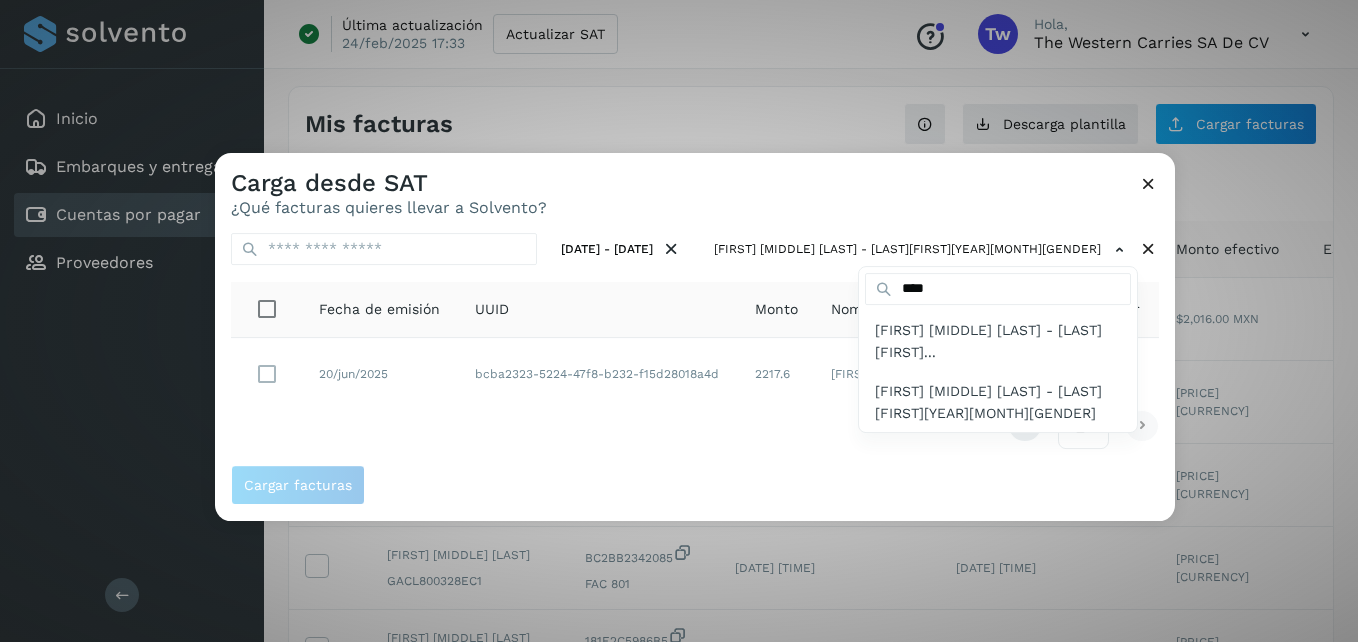 click at bounding box center (894, 474) 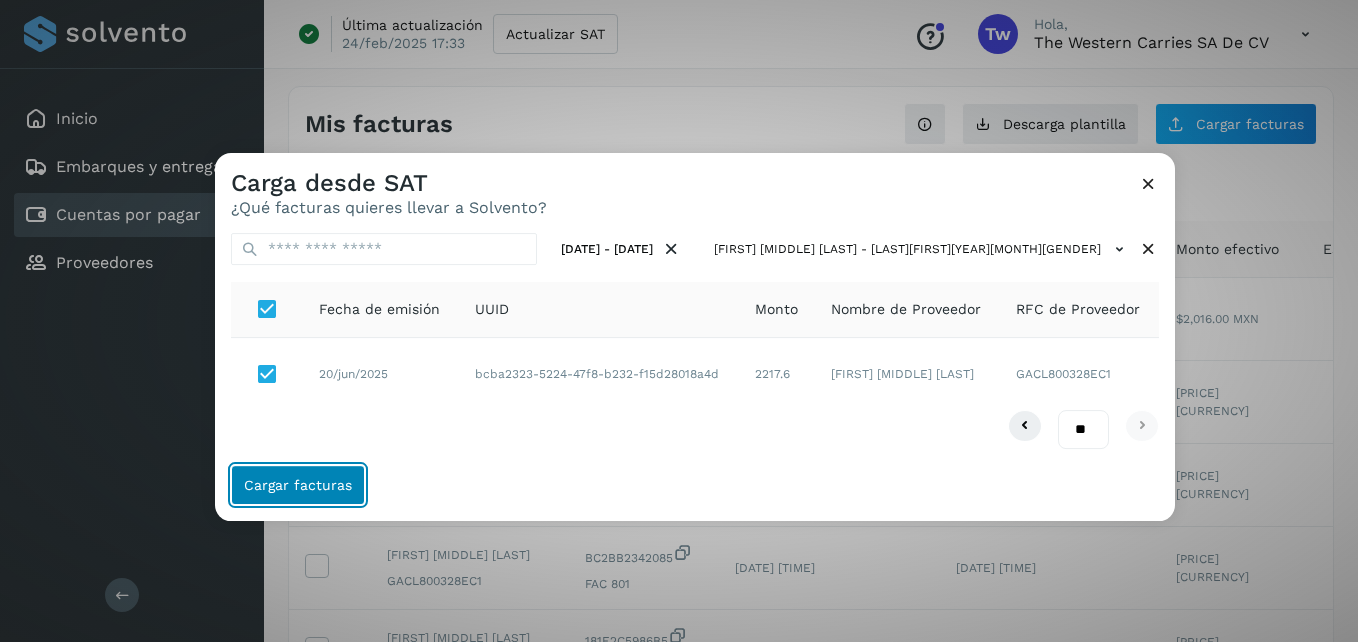 click on "Cargar facturas" 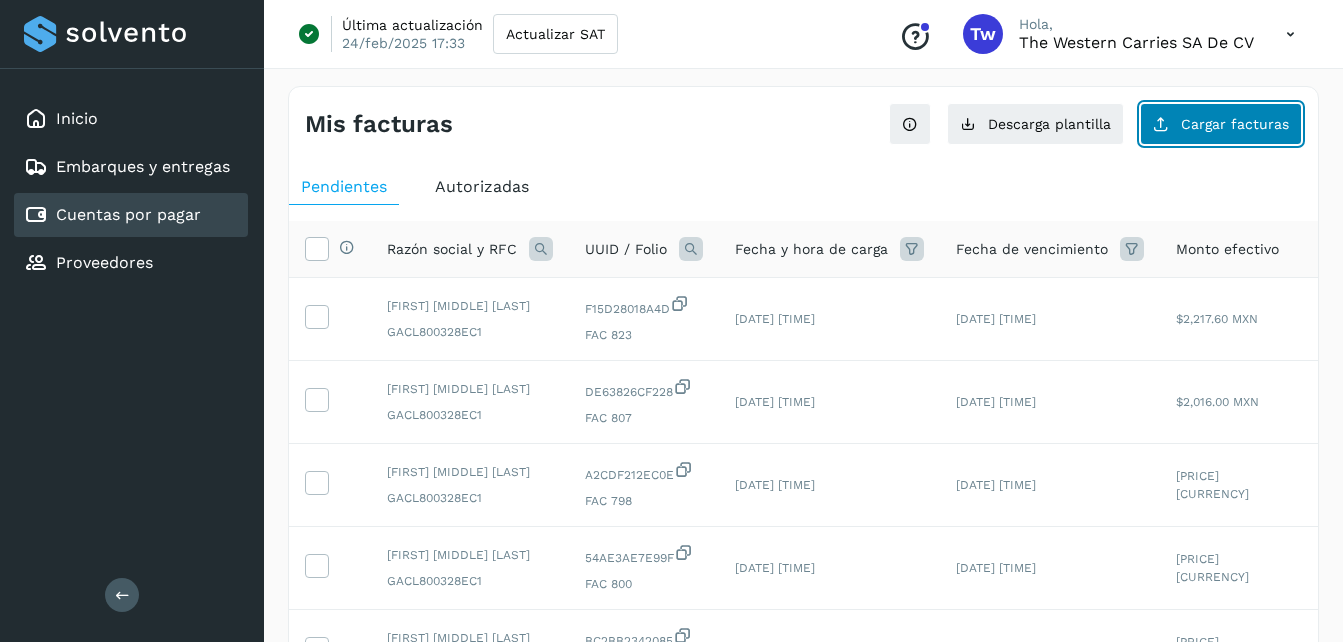 click on "Cargar facturas" 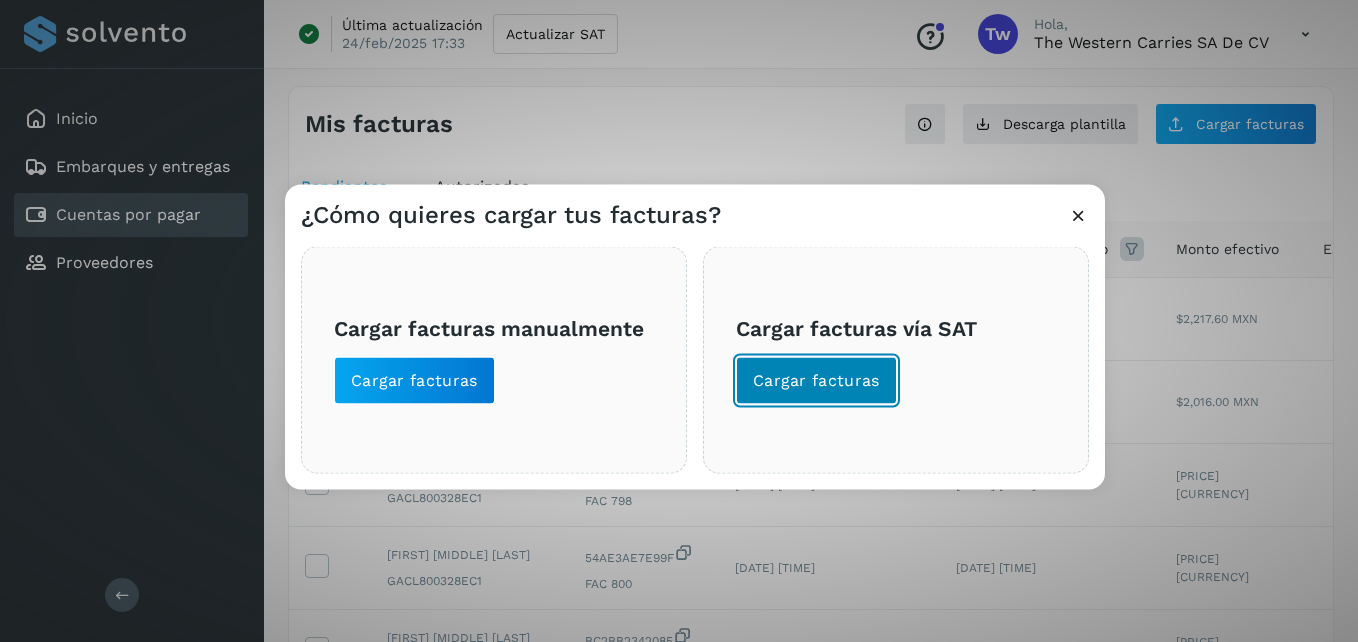 click on "Cargar facturas" 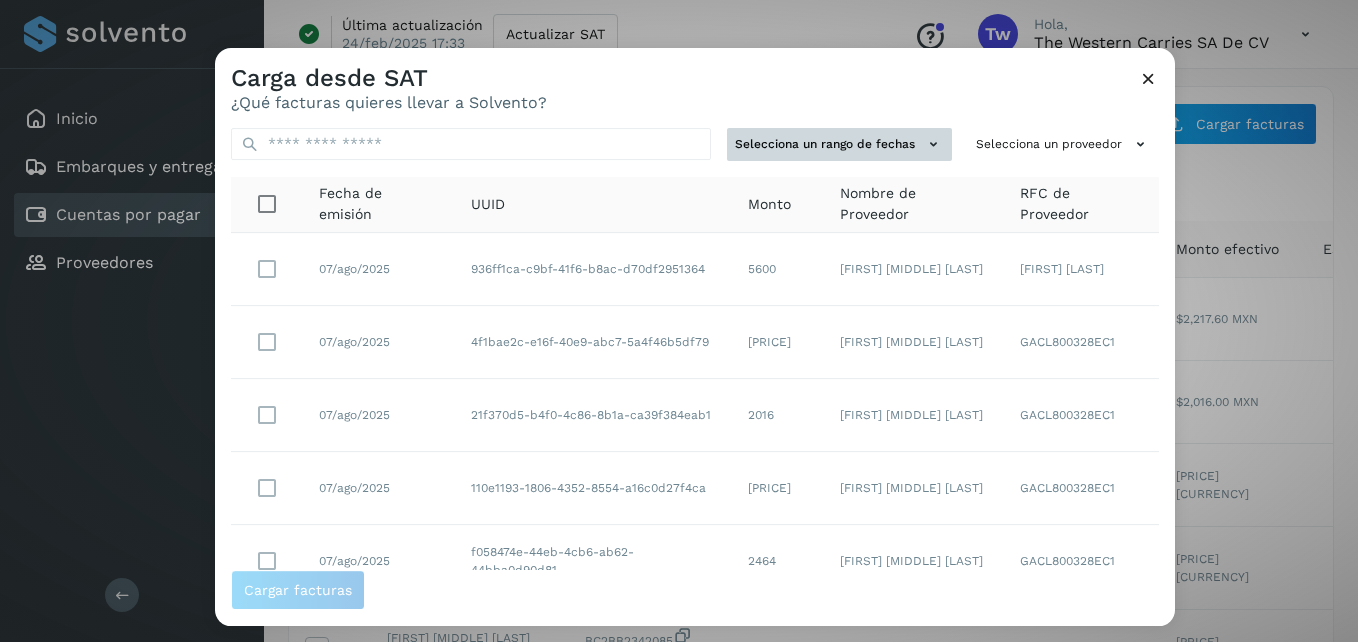 click on "Selecciona un rango de fechas" at bounding box center (839, 144) 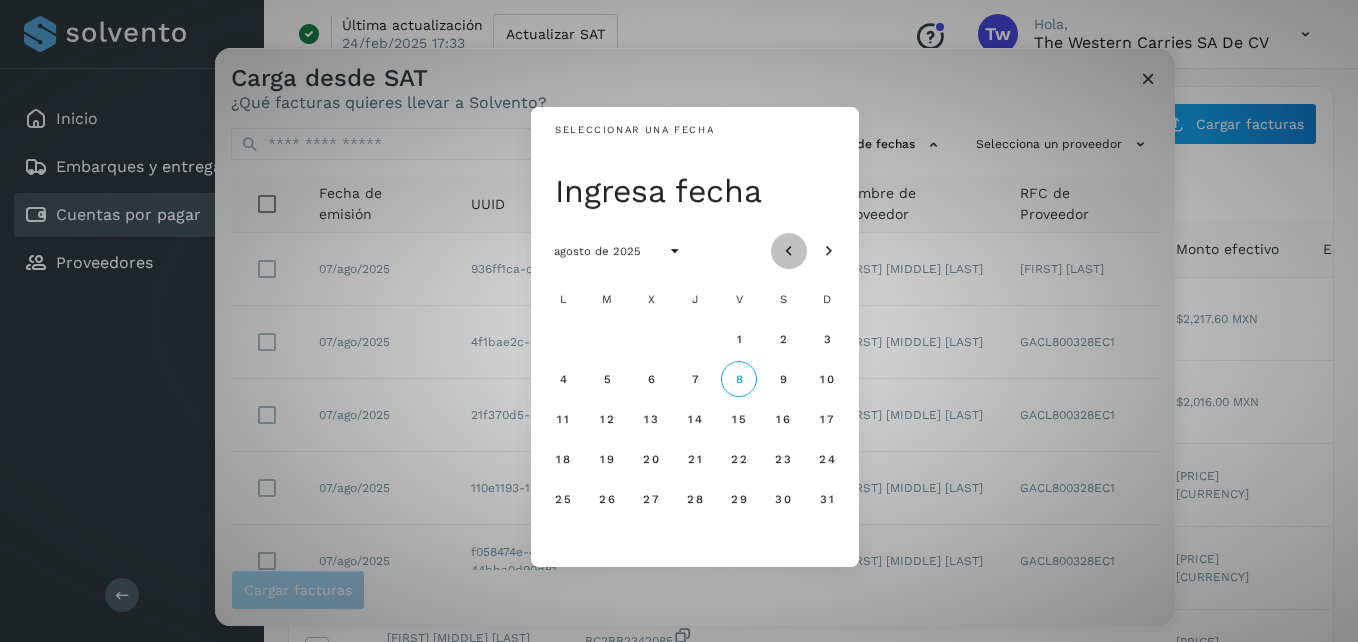 click at bounding box center (789, 251) 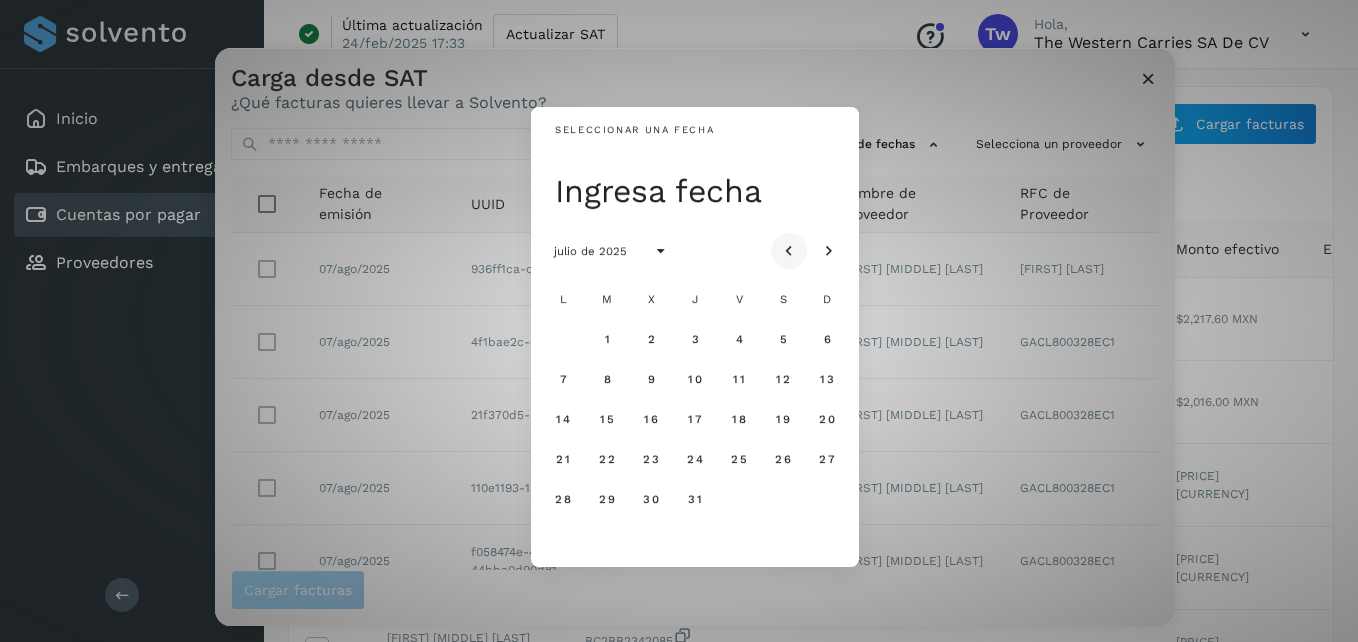 click at bounding box center (789, 252) 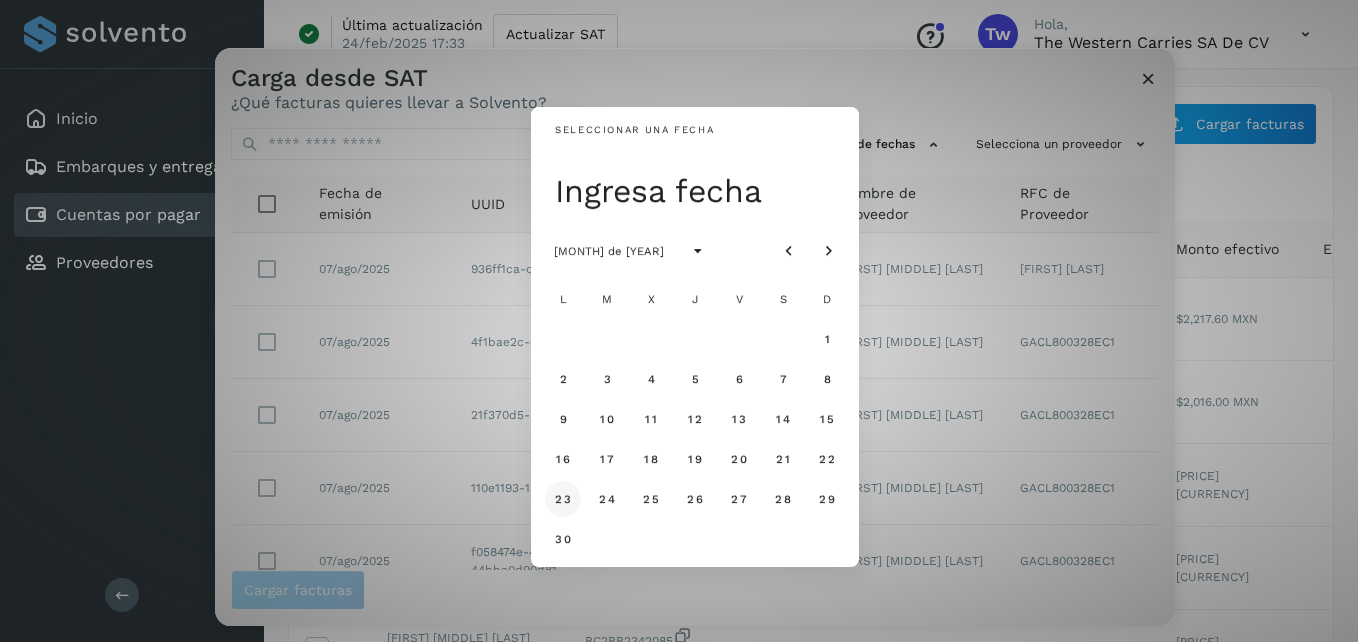 click on "23" 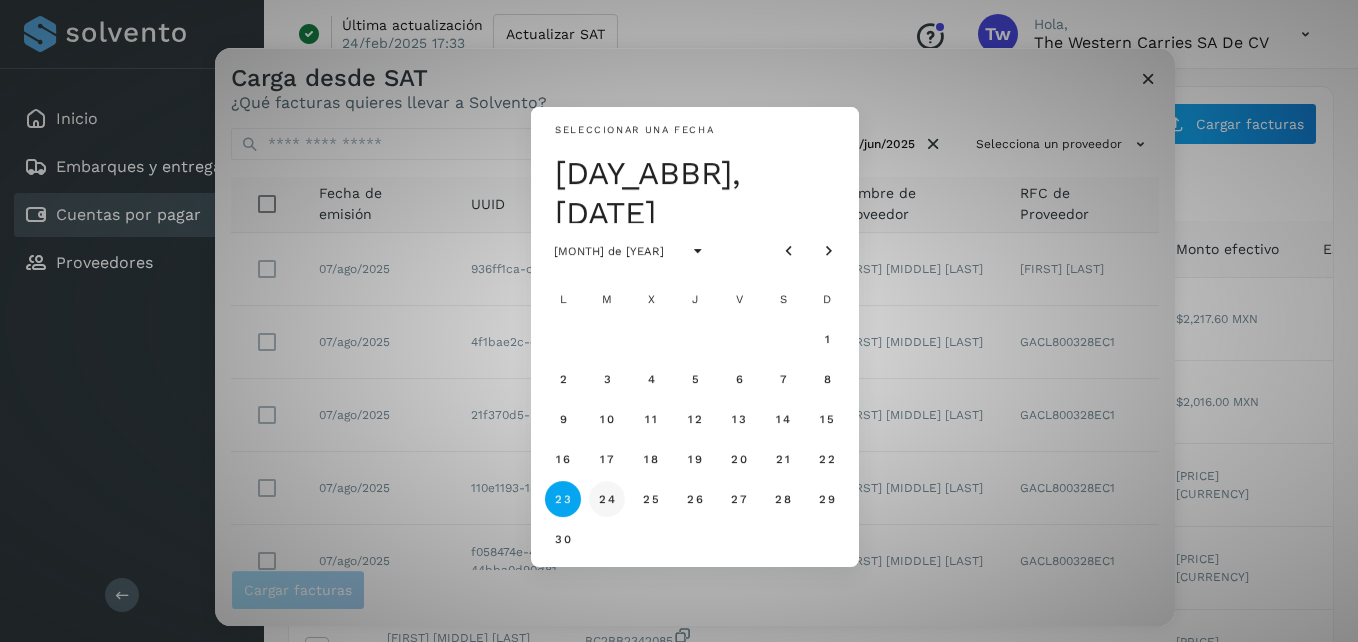click on "24" 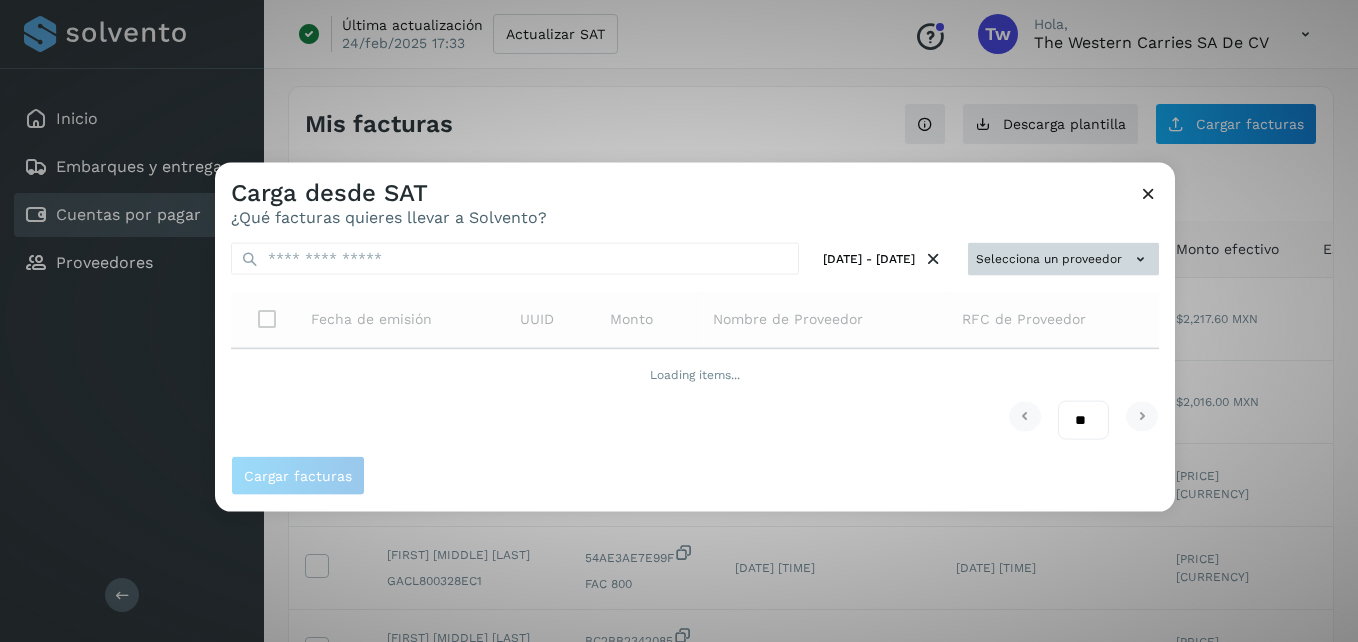 click on "Selecciona un proveedor" at bounding box center (1063, 259) 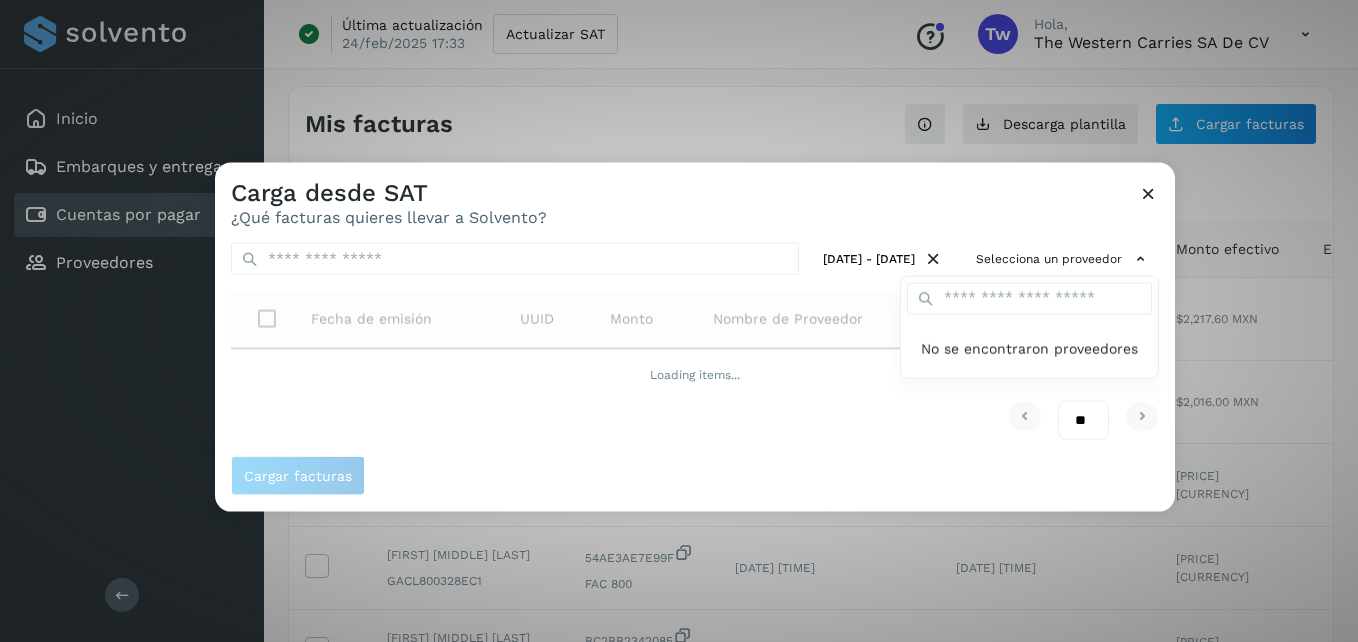click at bounding box center (894, 484) 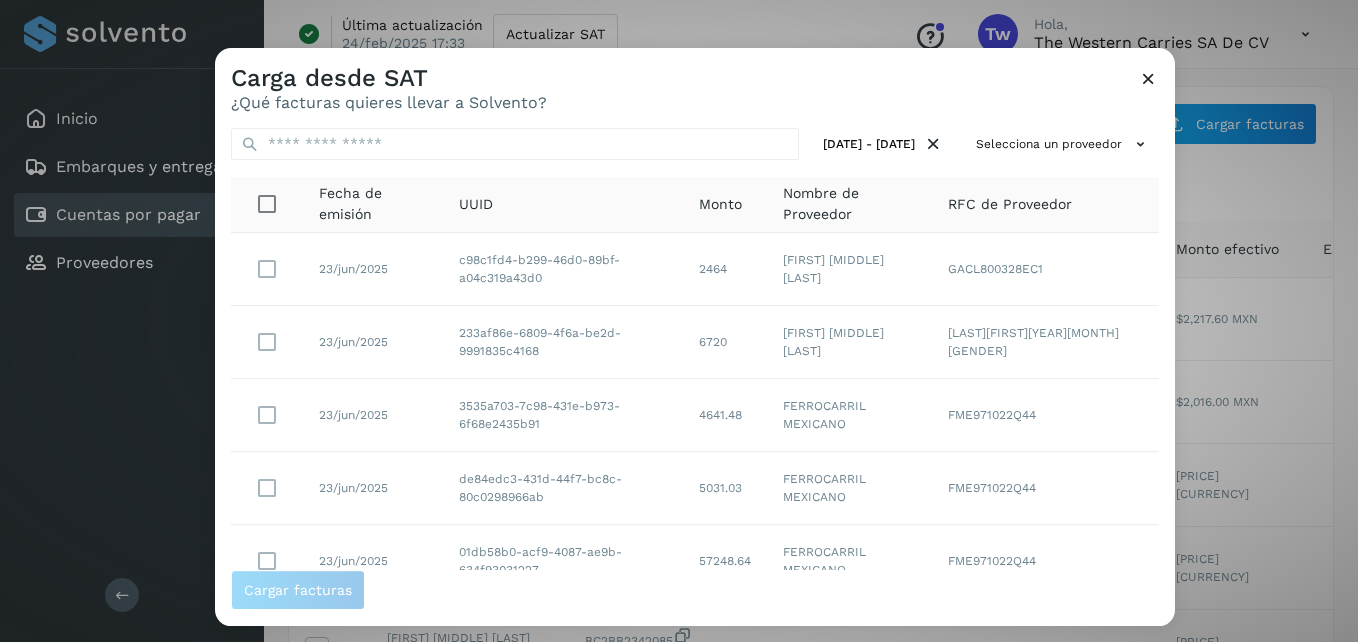 click at bounding box center (1148, 78) 